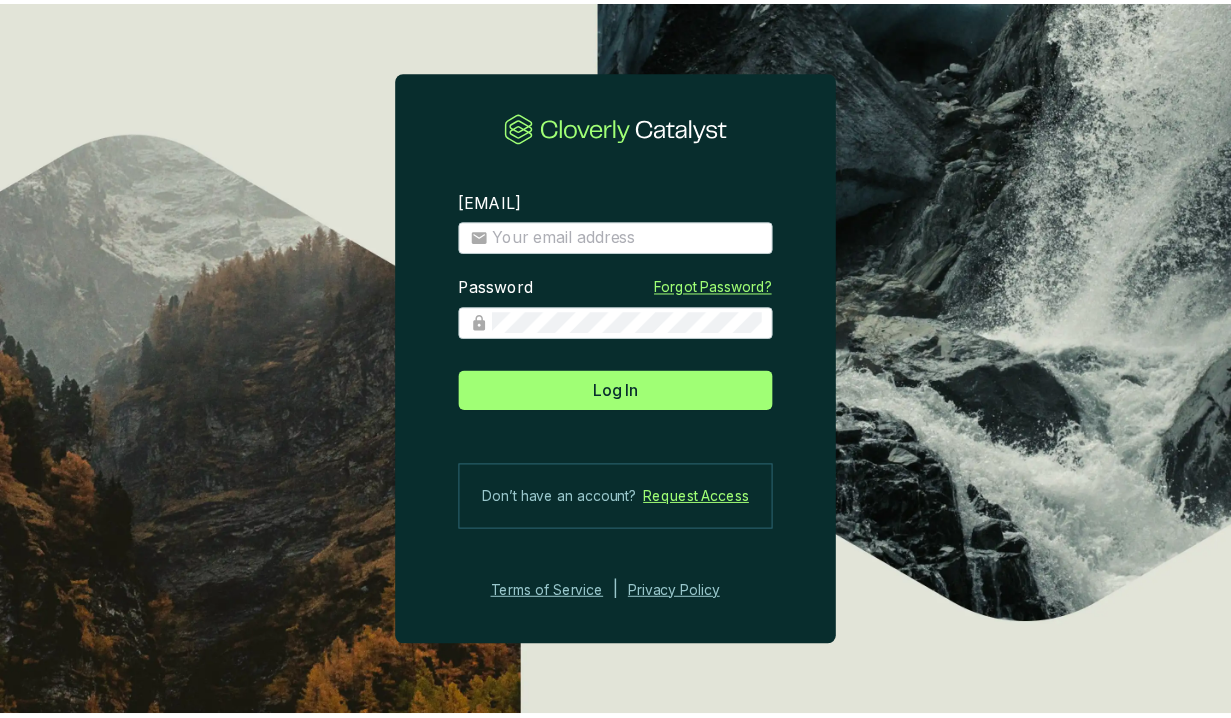 scroll, scrollTop: 0, scrollLeft: 0, axis: both 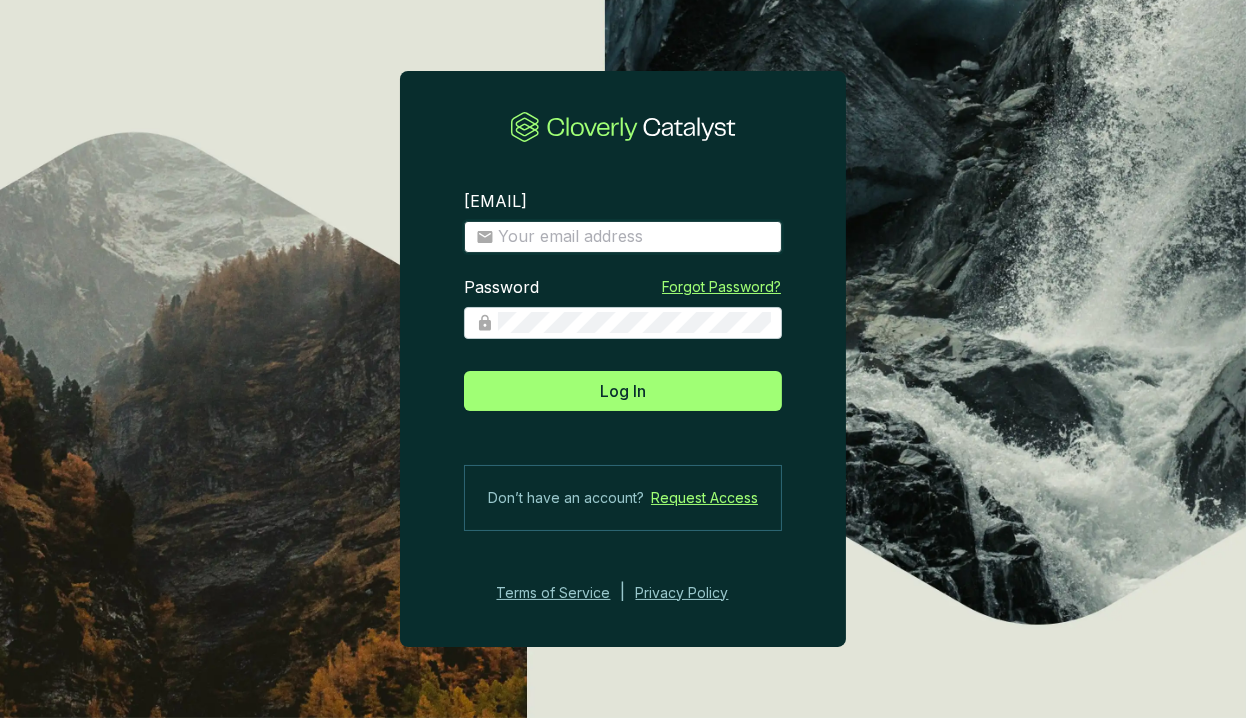 type on "[EMAIL]" 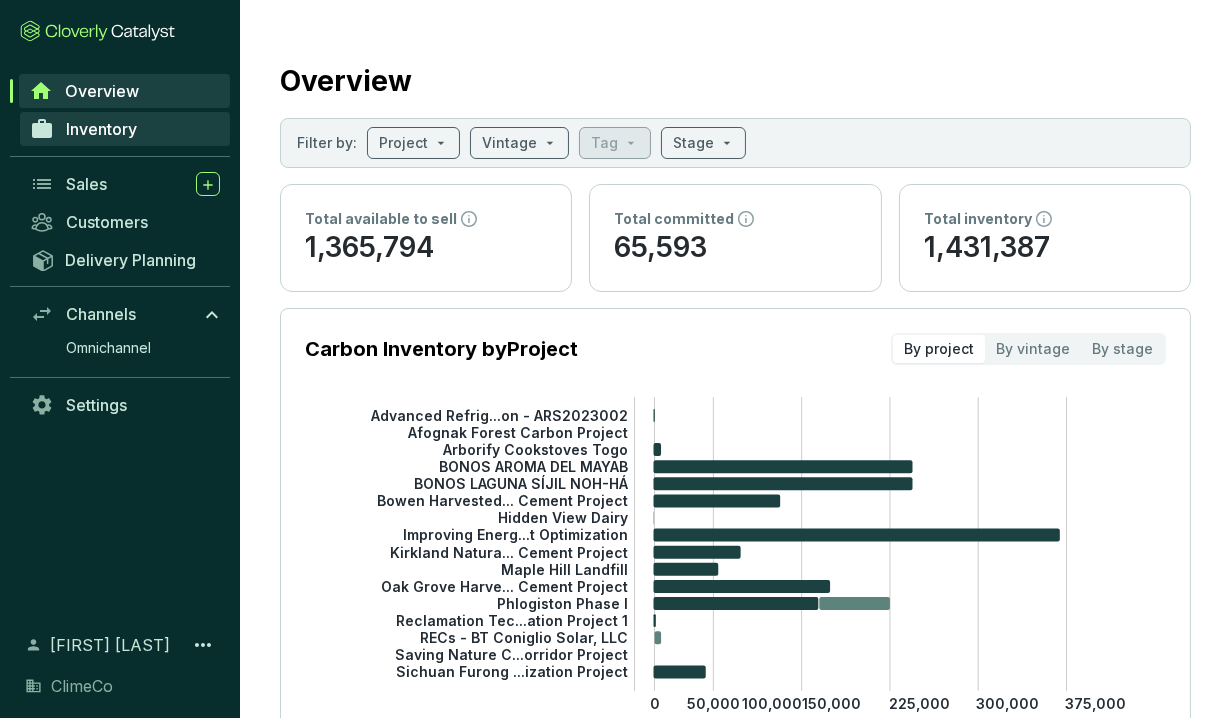 click on "Inventory" at bounding box center [125, 129] 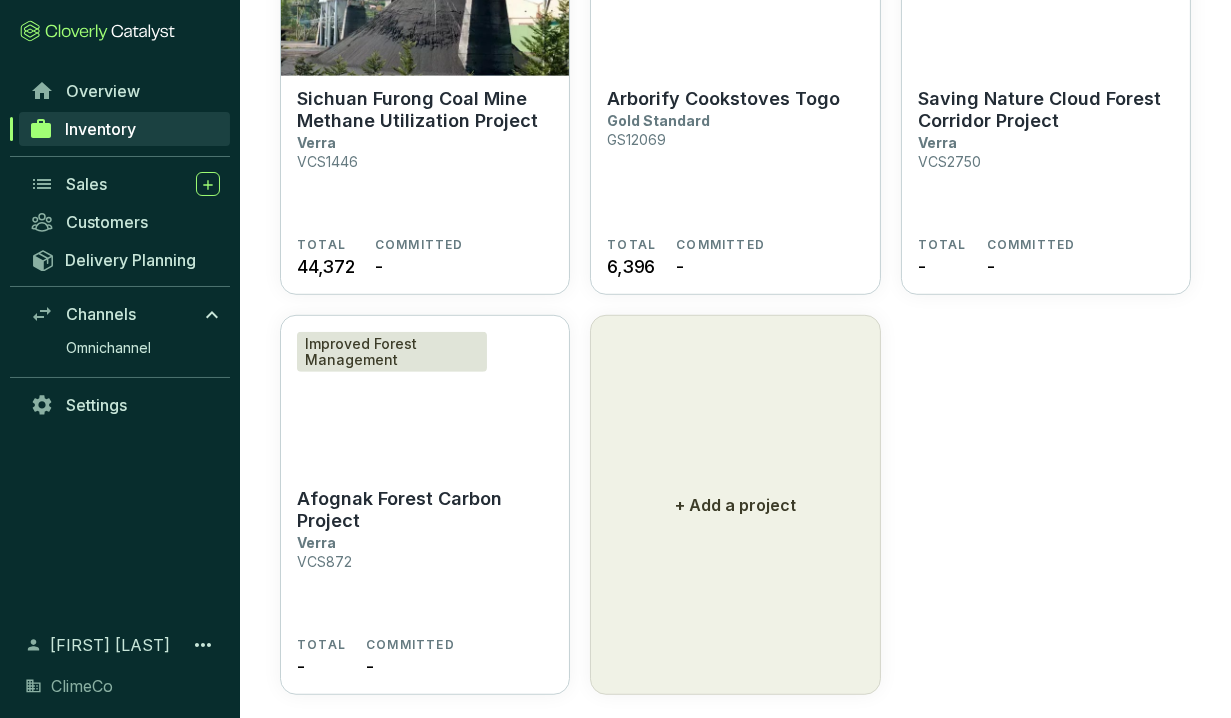scroll, scrollTop: 1899, scrollLeft: 0, axis: vertical 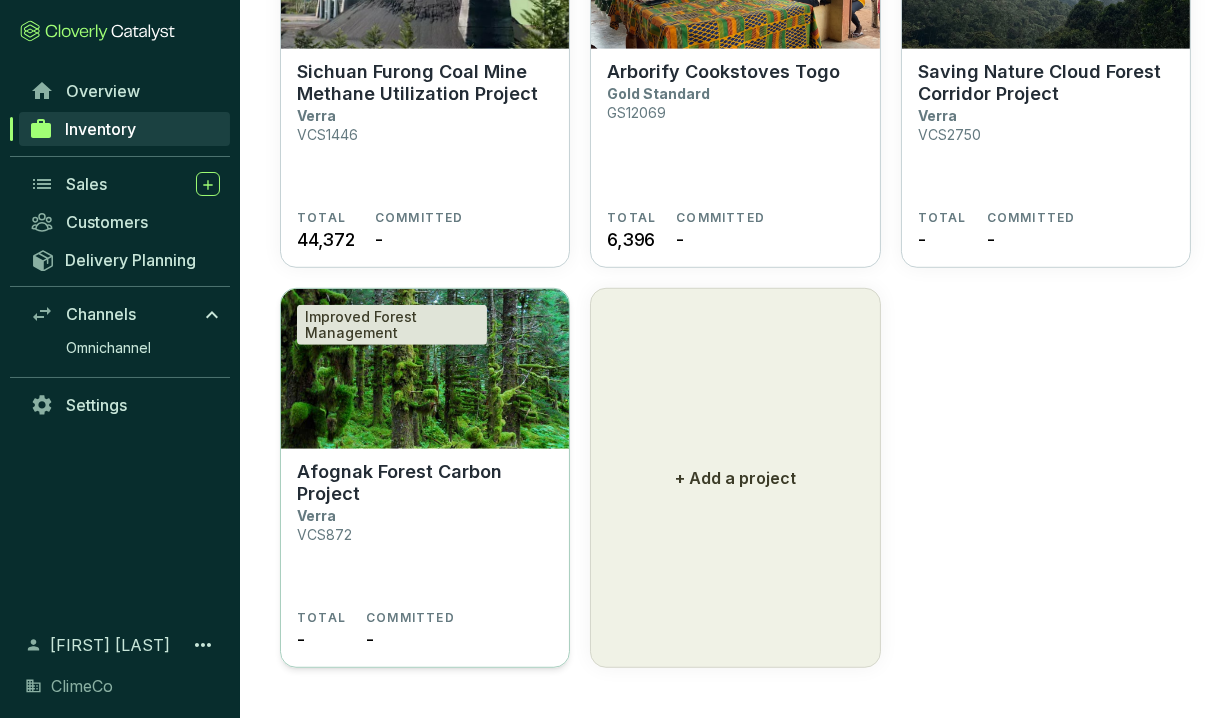 click on "Afognak Forest Carbon Project" at bounding box center [425, 483] 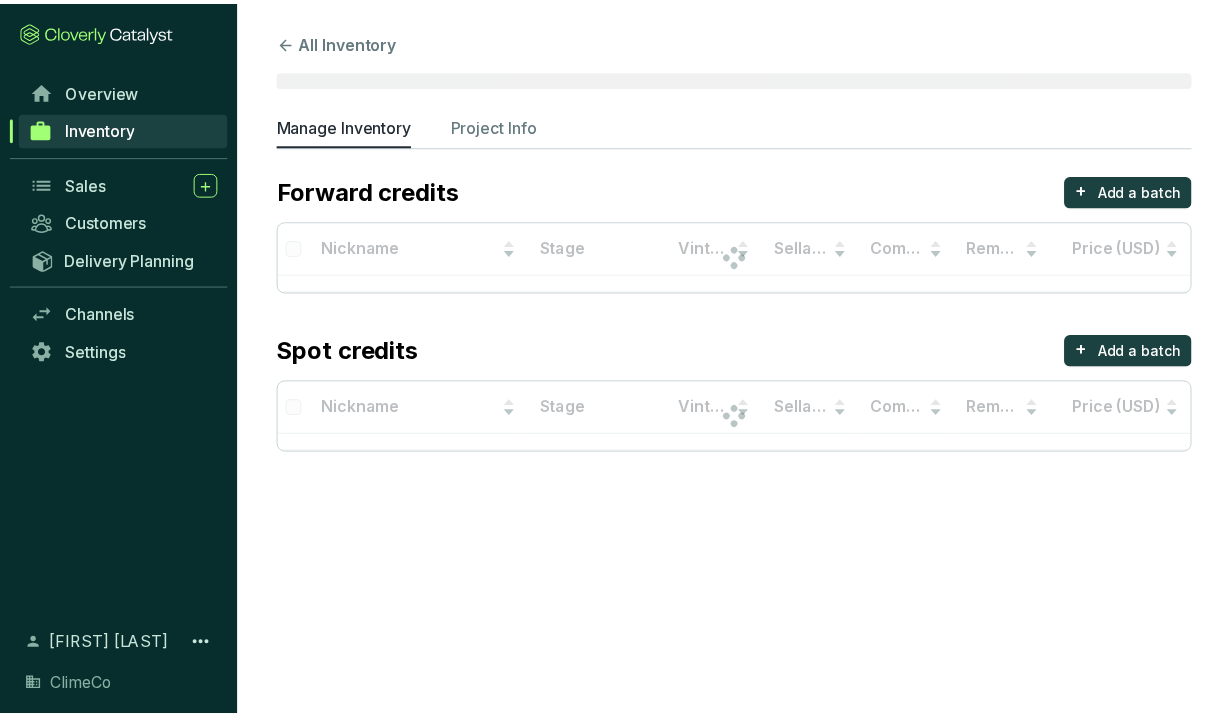 scroll, scrollTop: 0, scrollLeft: 0, axis: both 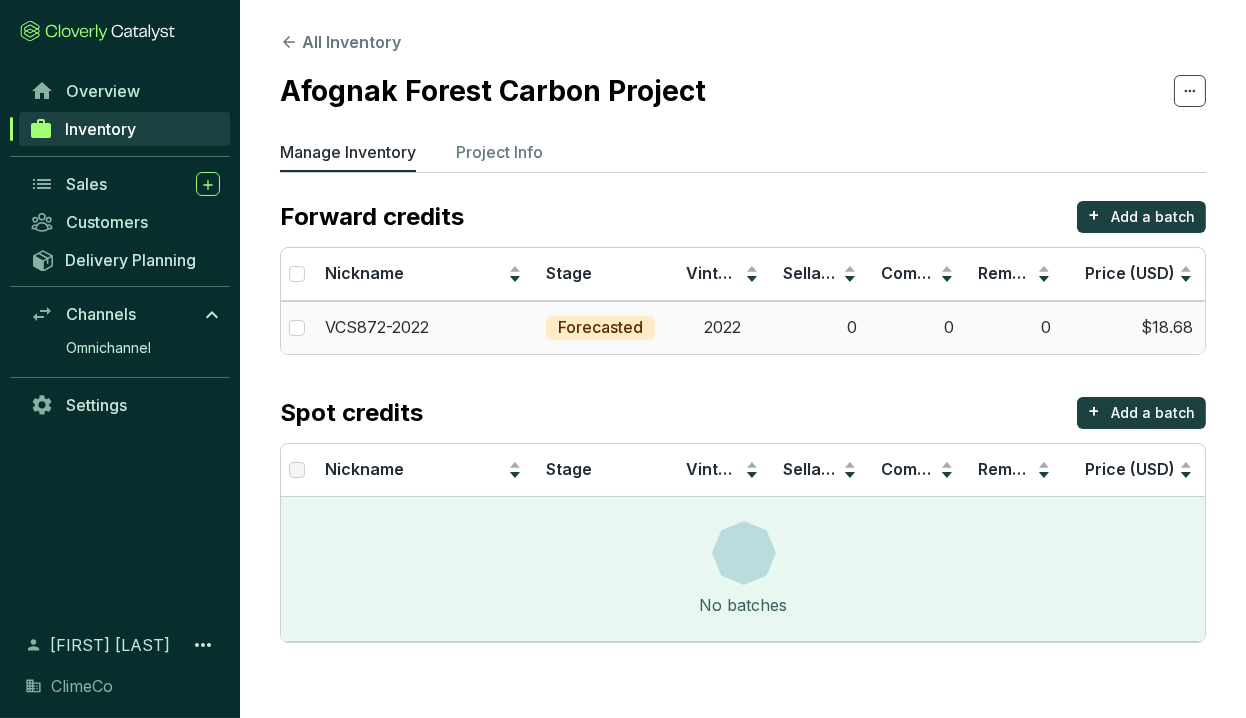 click on "Forecasted" at bounding box center (600, 328) 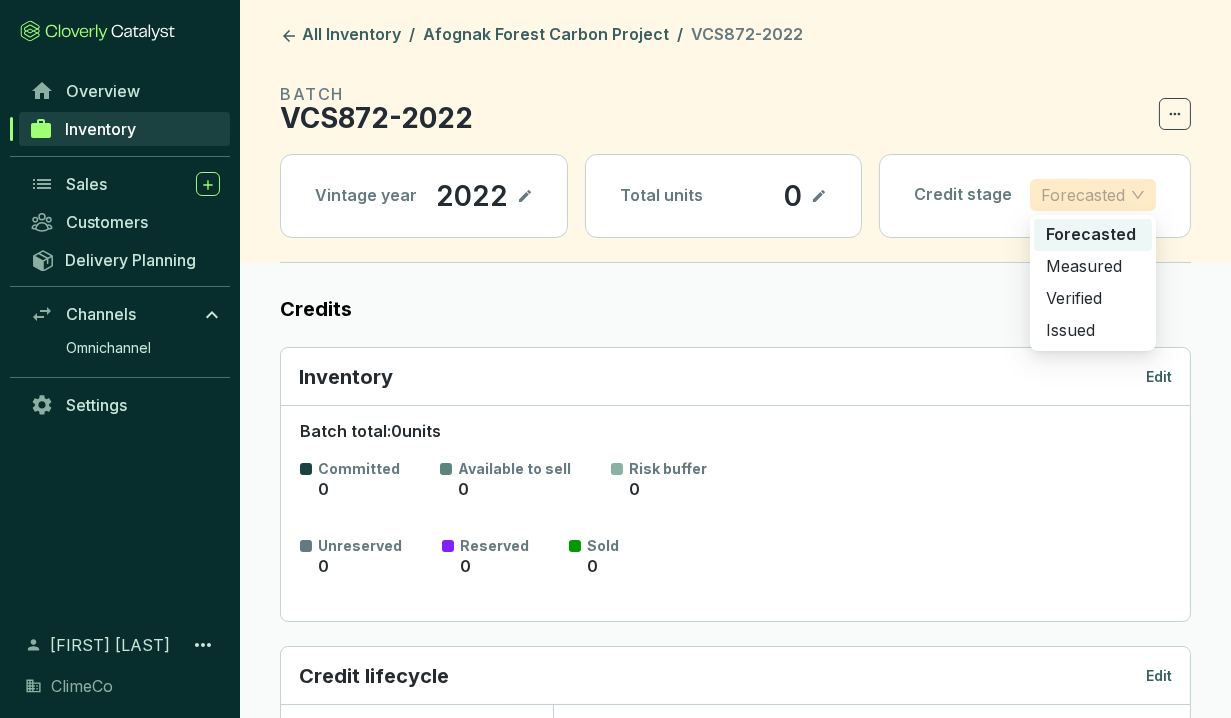 click on "Forecasted" at bounding box center [1083, 195] 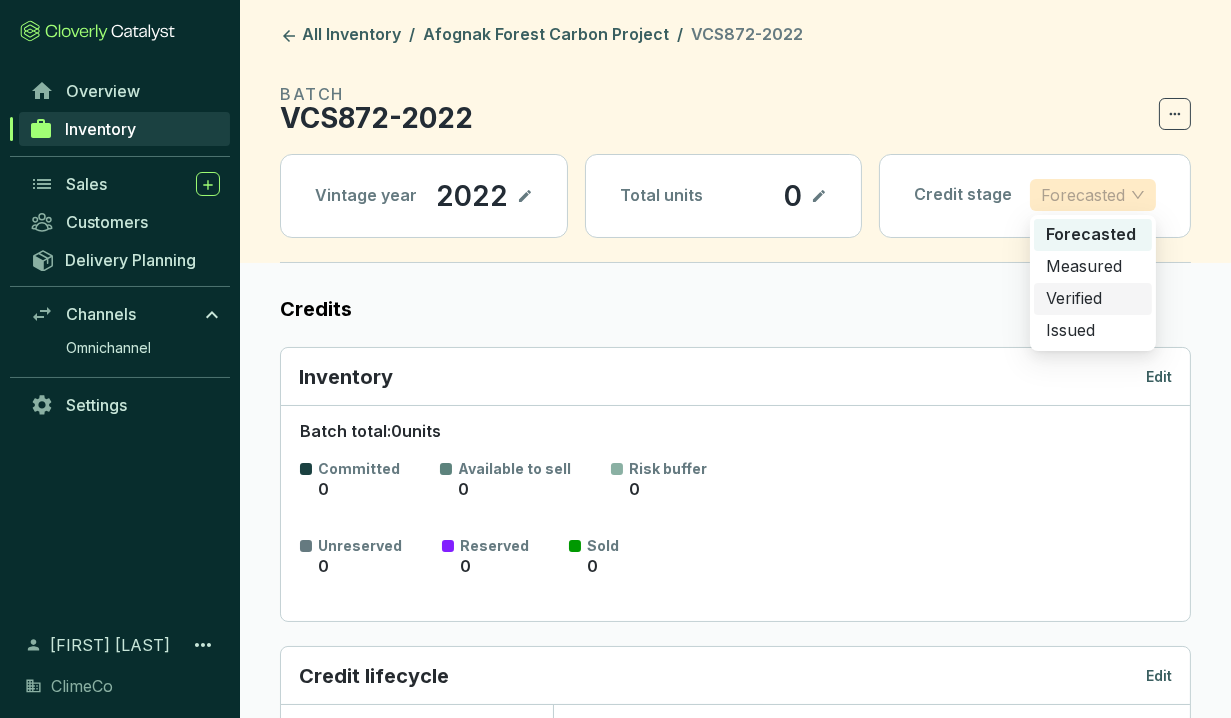 click on "Verified" at bounding box center [1093, 299] 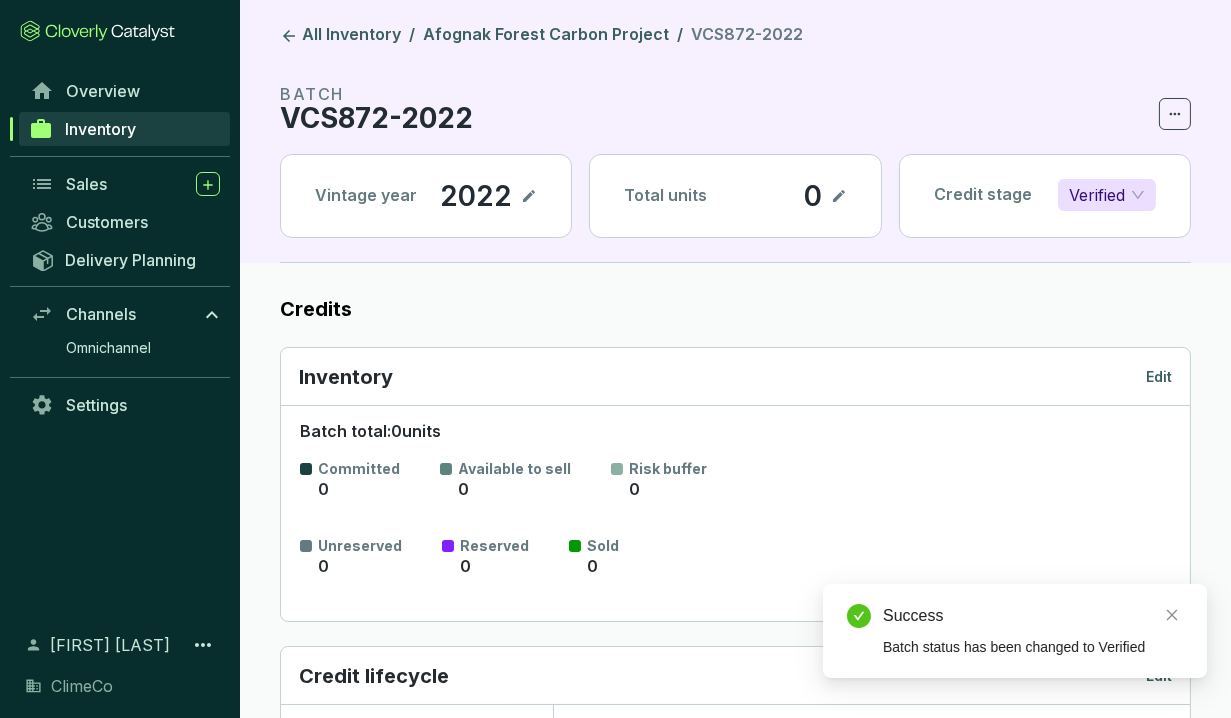 click on "Verified" at bounding box center [1097, 195] 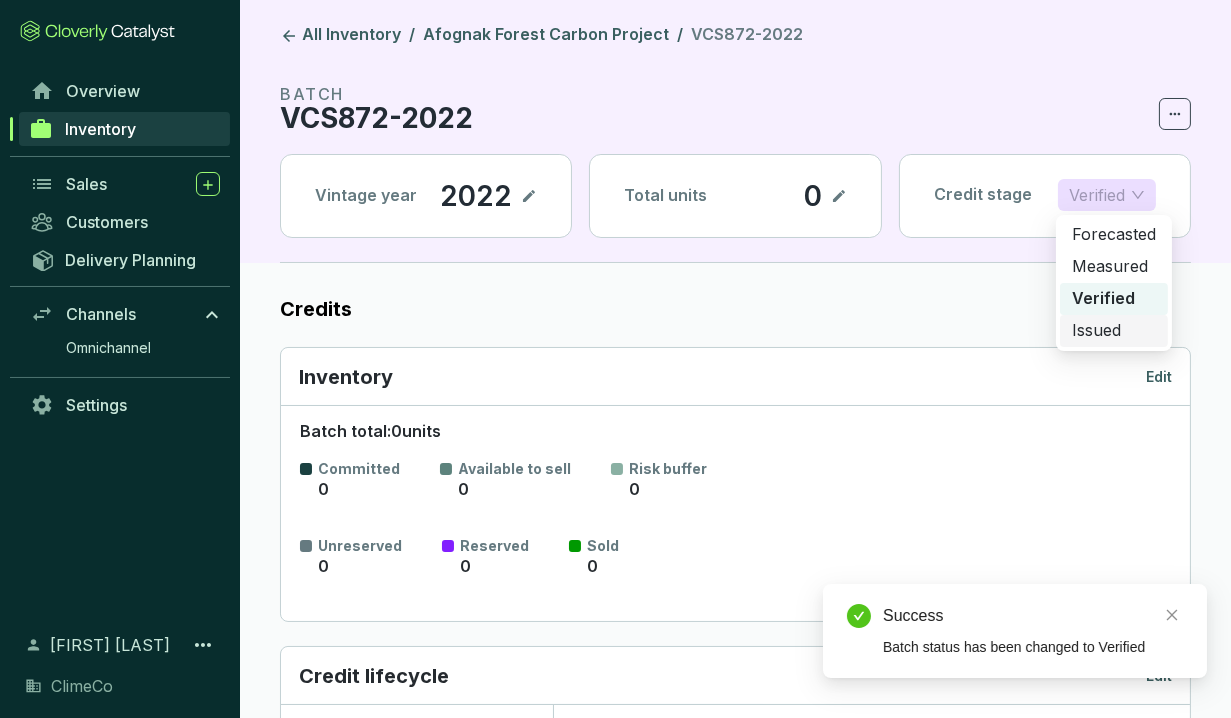 click on "Issued" at bounding box center (1114, 331) 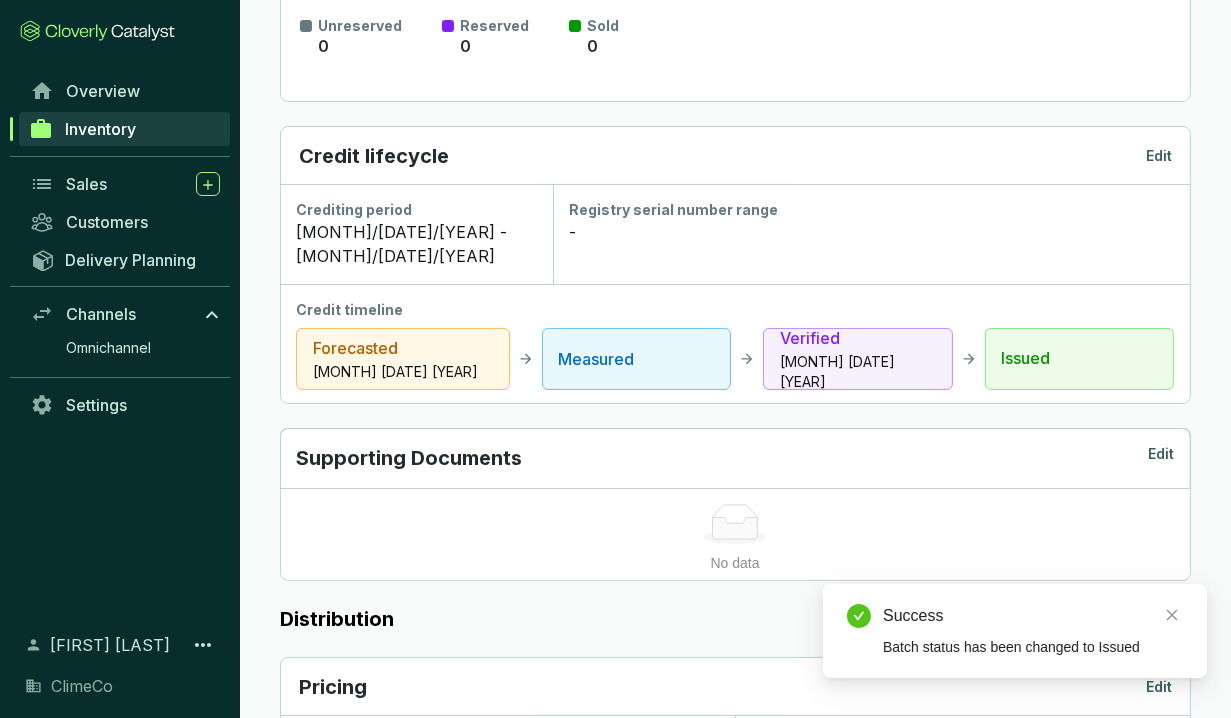 scroll, scrollTop: 523, scrollLeft: 0, axis: vertical 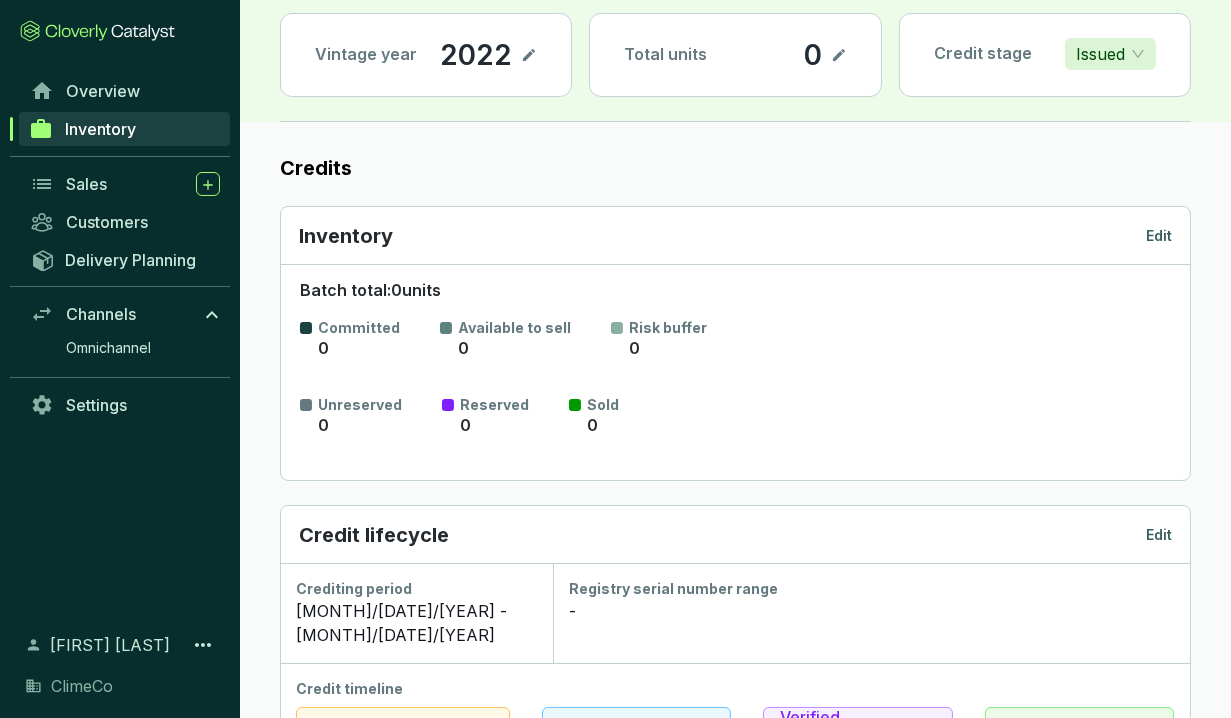 drag, startPoint x: 470, startPoint y: 345, endPoint x: 460, endPoint y: 349, distance: 10.770329 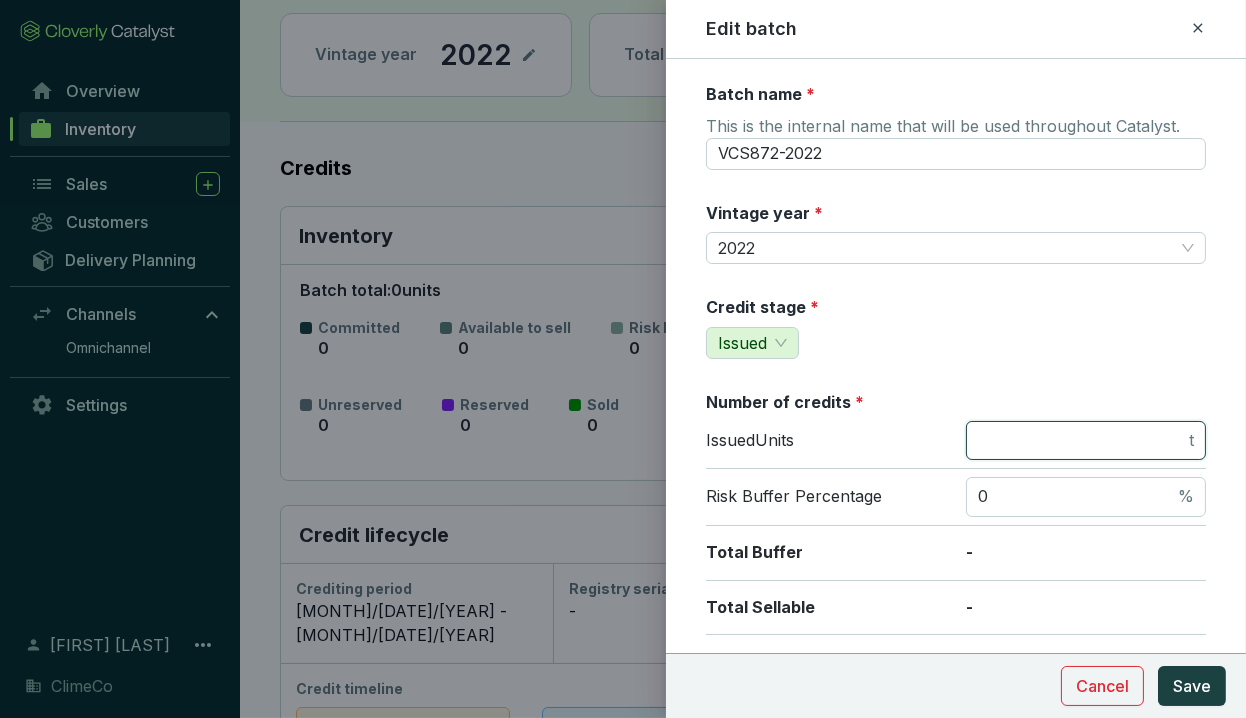 click at bounding box center [1081, 441] 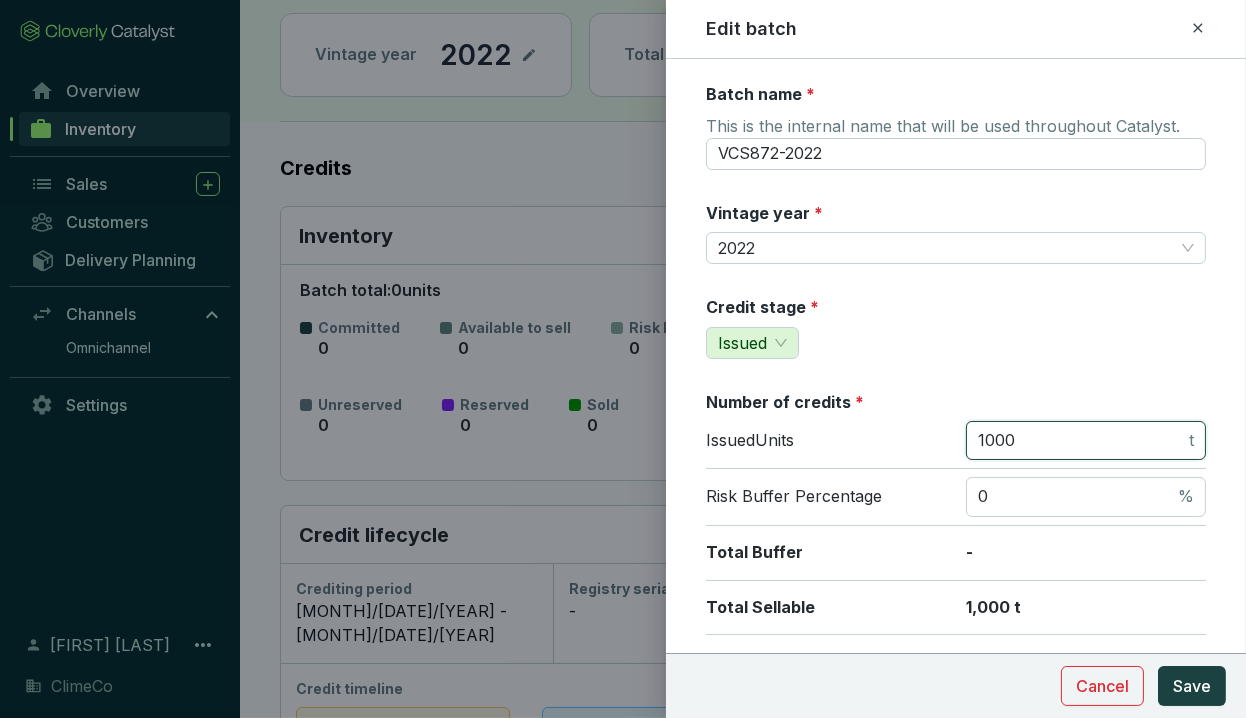 type on "1000" 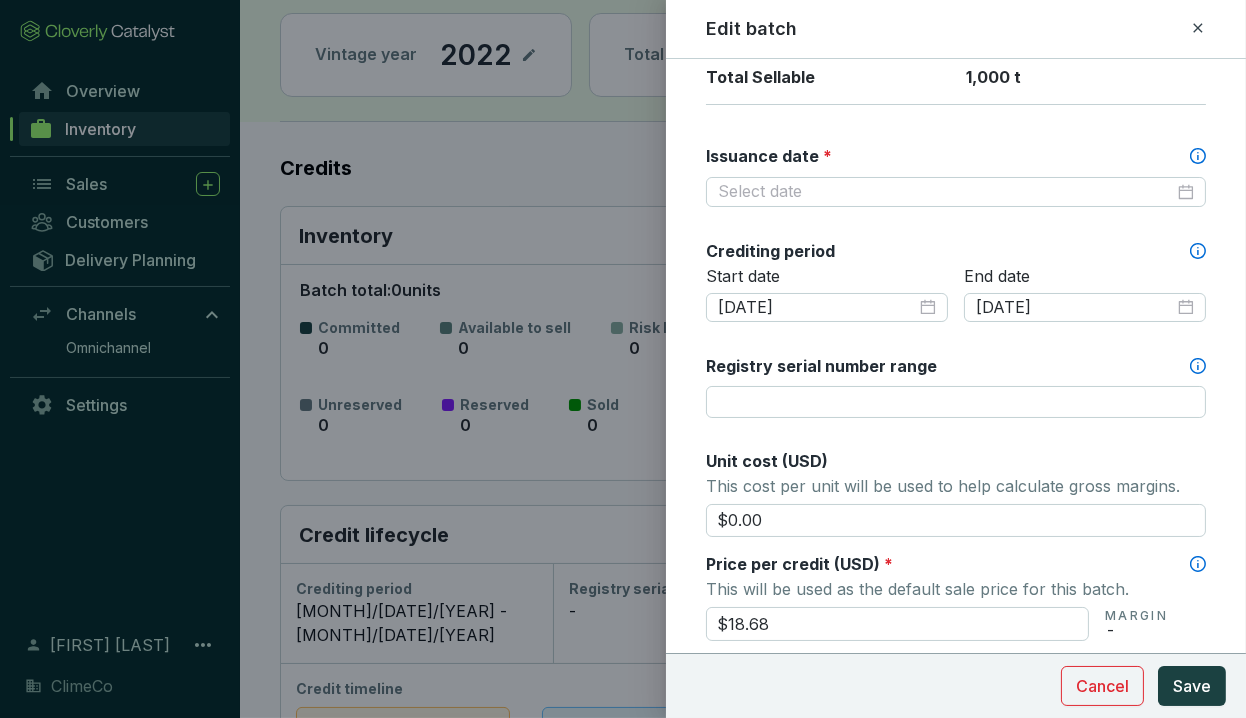 scroll, scrollTop: 532, scrollLeft: 0, axis: vertical 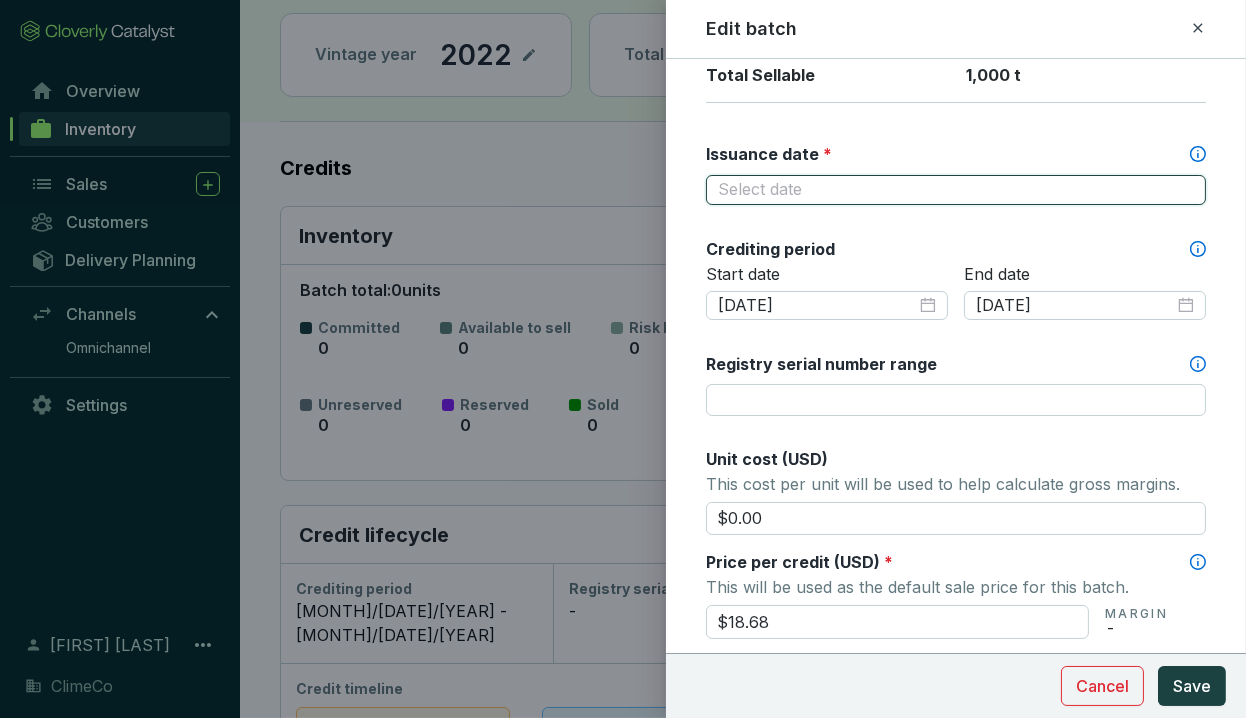 click on "Issuance date   *" at bounding box center (946, 190) 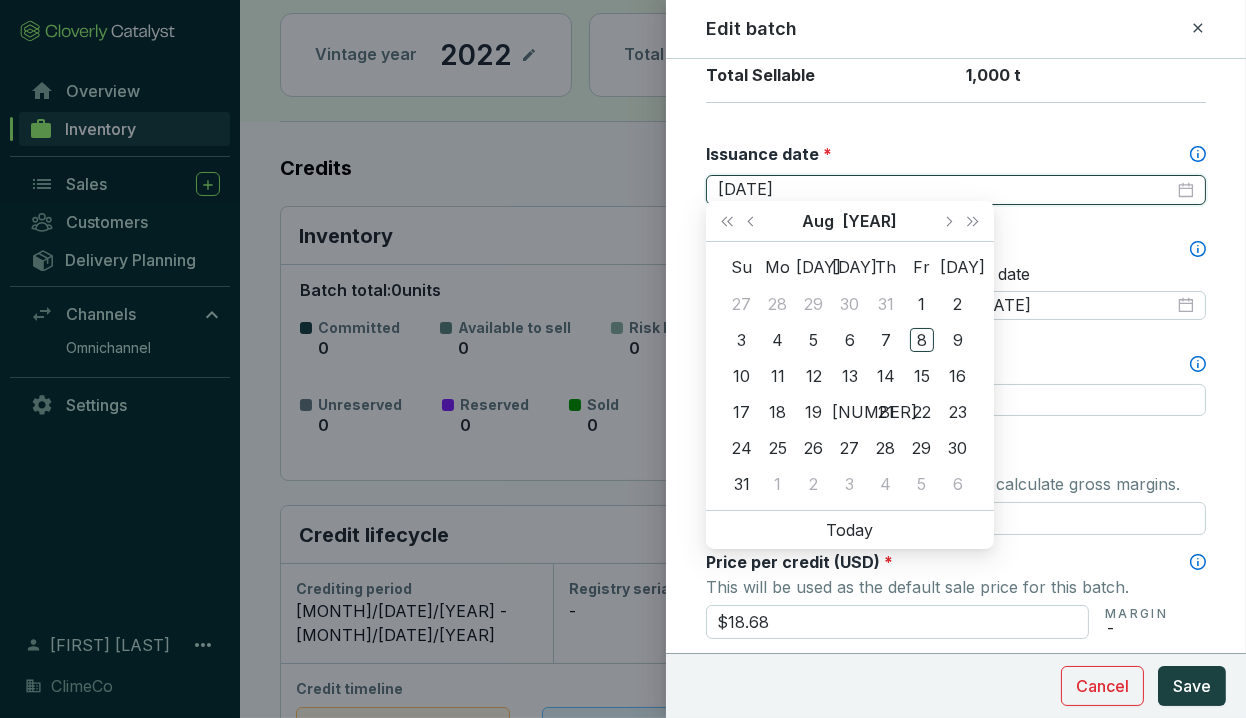 type on "[DATE]" 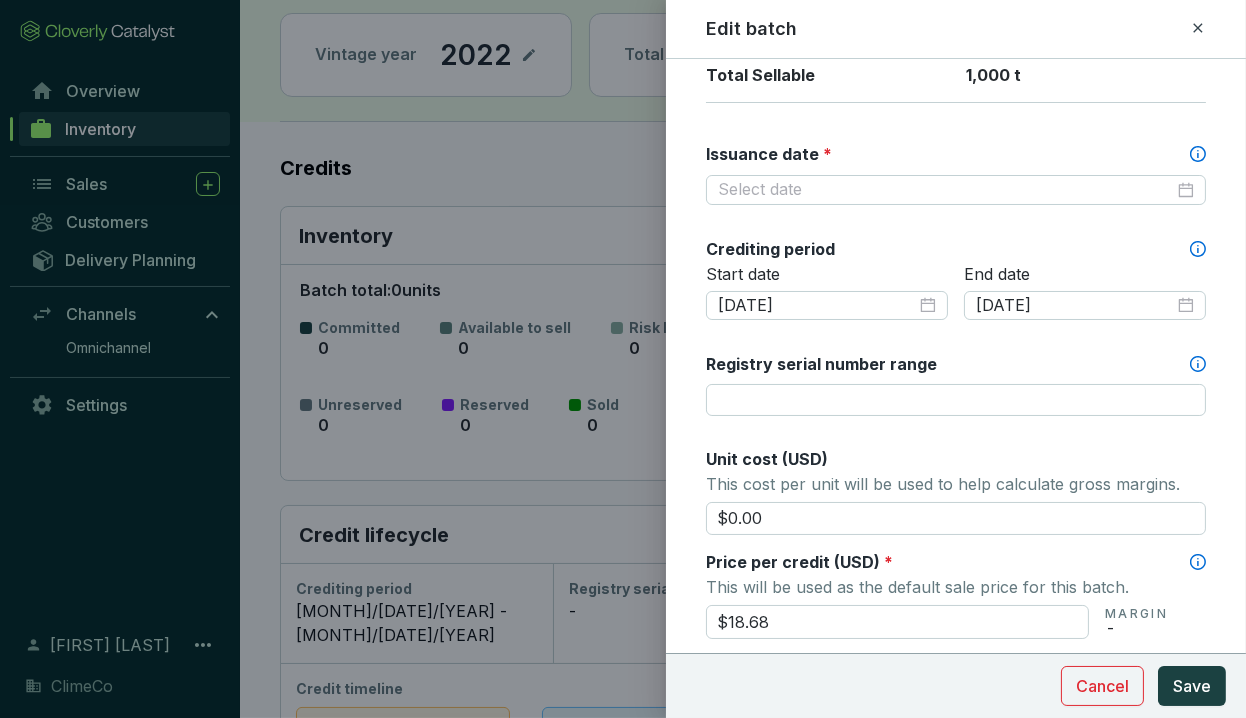 click on "Edit batch Batch name   * This is the internal name that will be used throughout Catalyst. VCS872-[YEAR] Vintage year   * [YEAR] Credit stage   * Issued Number of credits   * Issued  Units 1000 t Risk Buffer Percentage 0 % Total Buffer -  Total Sellable 1,000 t Issuance date   * [DATE] Crediting period   Start date [DATE] End date [DATE] Registry serial number range   Unit cost (USD)   This cost per unit will be used to help calculate gross margins. $0.00 Price per credit (USD)   * This will be used as the default sale price for this batch. $18.68 MARGIN - Add volume discount Tags   Tags are used to analyze your inventory across projects and batches.   Tags Supporting Documents   Up to 25 MB • Accepts PDF, DOC, XLS, PPT, CSV, JPEG and PNG files Select Files or drag here Notes" at bounding box center [956, 401] 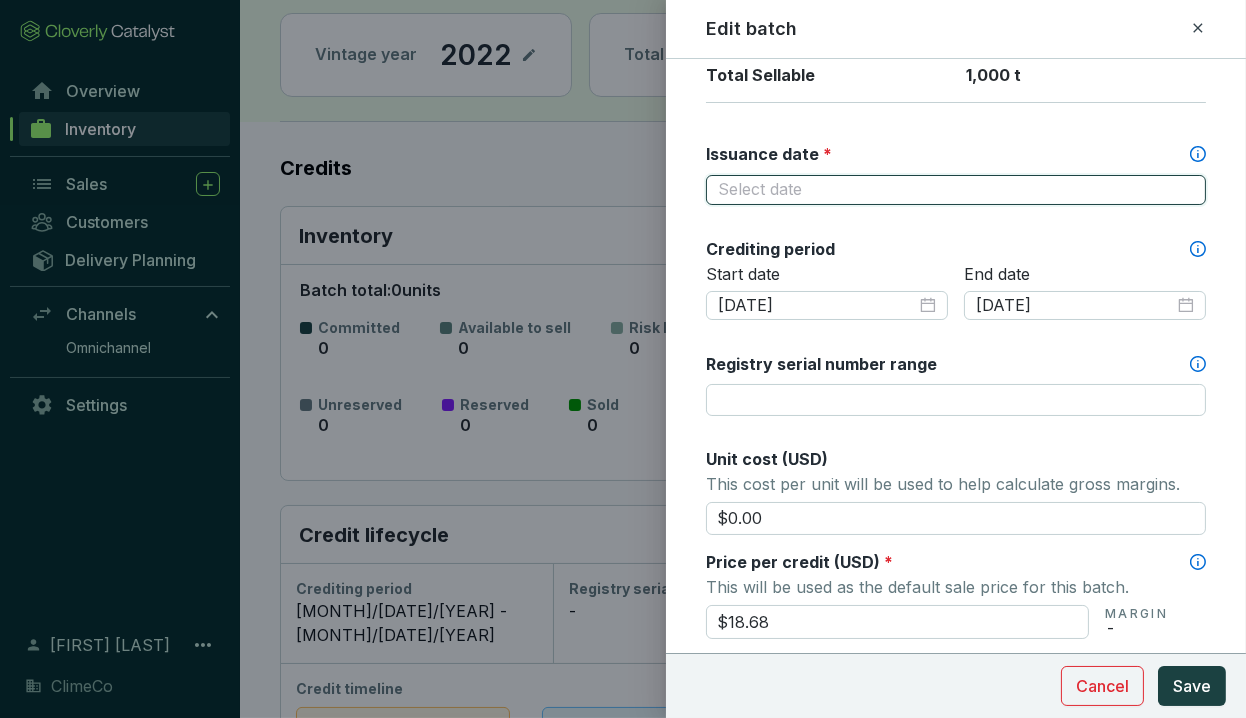 click on "Issuance date   *" at bounding box center (946, 190) 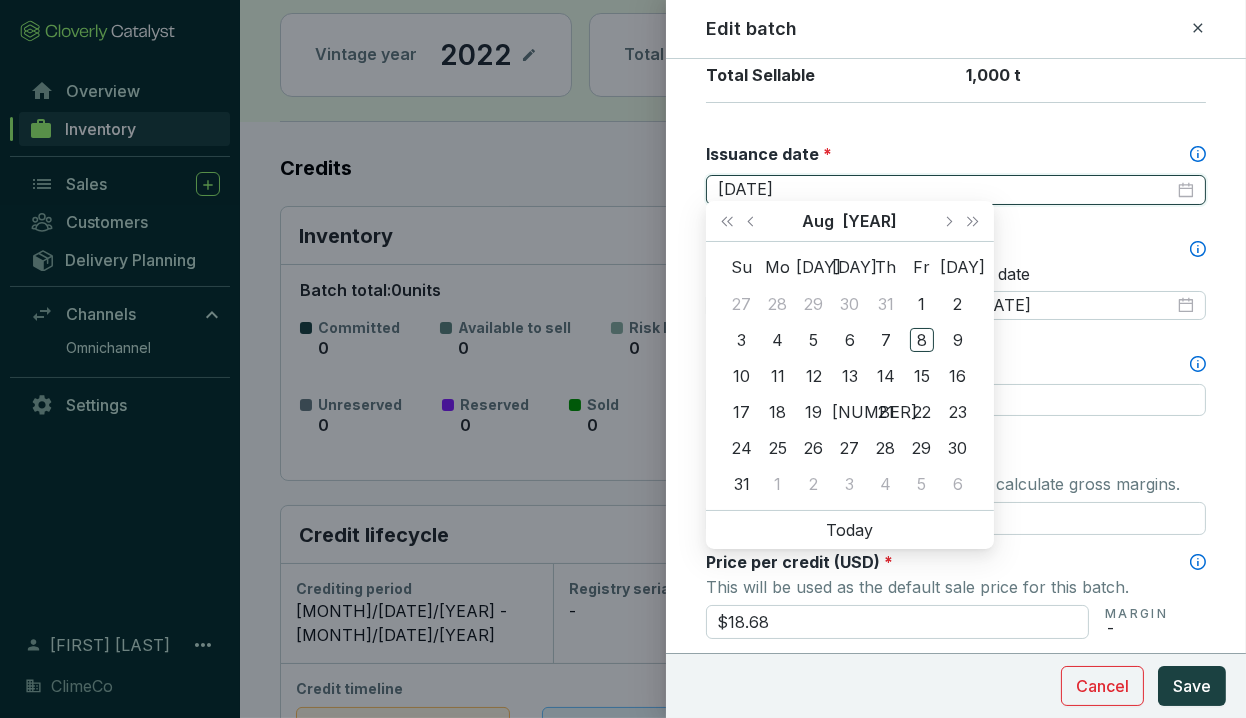 type on "[DATE]" 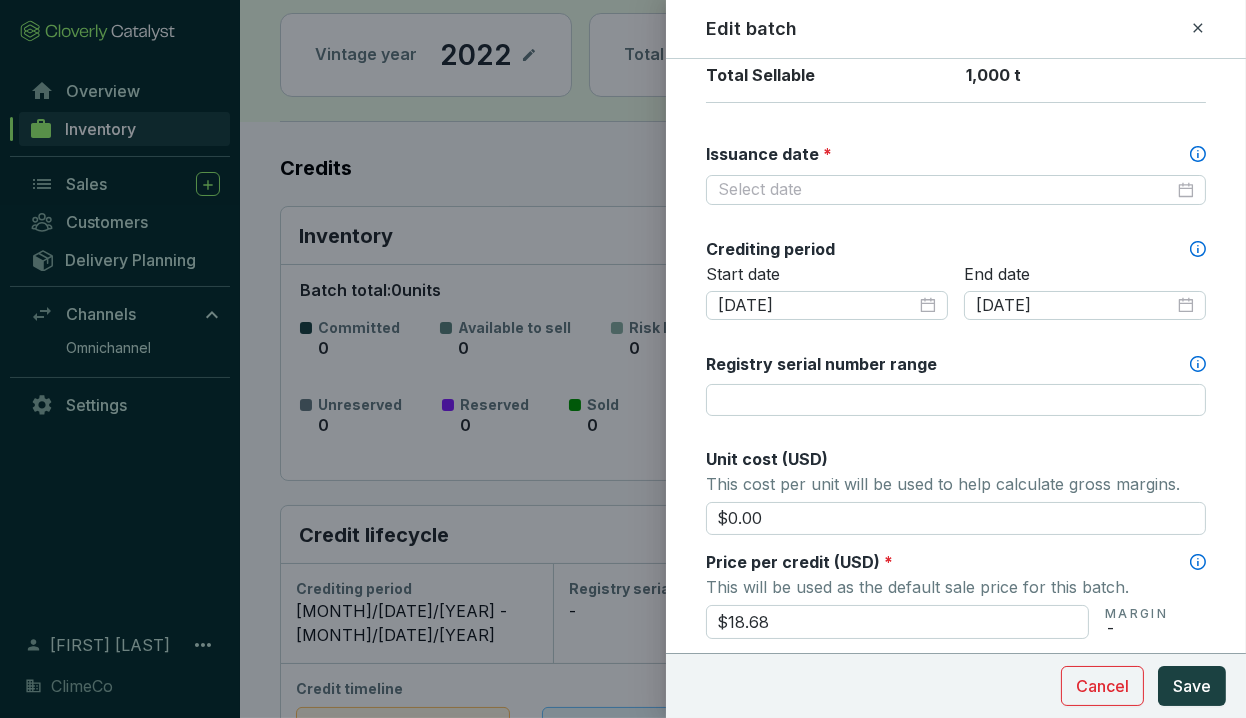 click on "Issuance date   *" at bounding box center [956, 154] 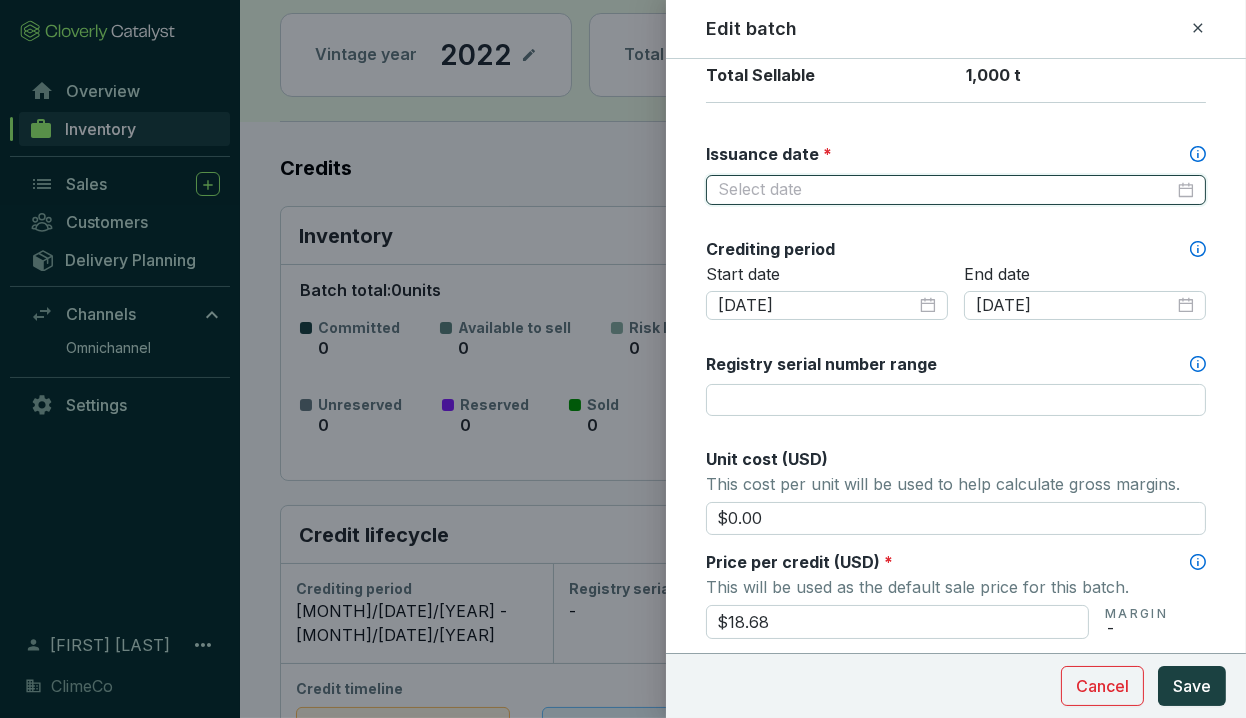click on "Issuance date   *" at bounding box center (946, 190) 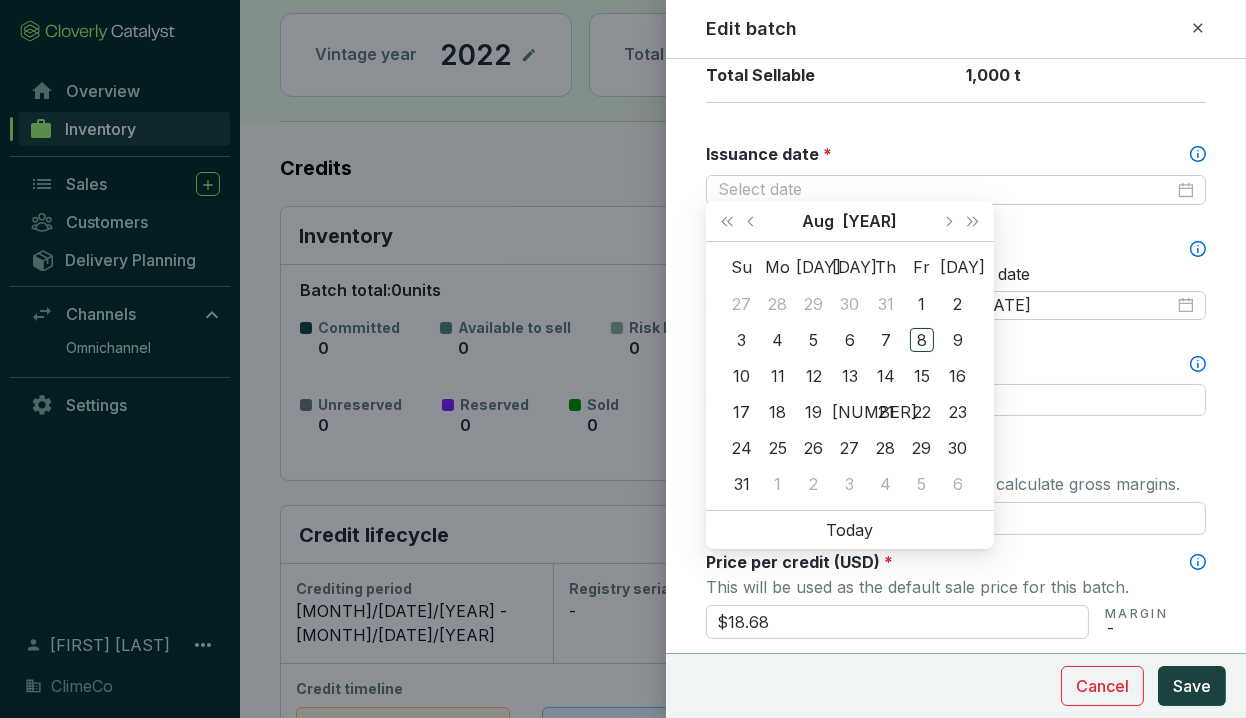 click on "Issuance date   *" at bounding box center (956, 154) 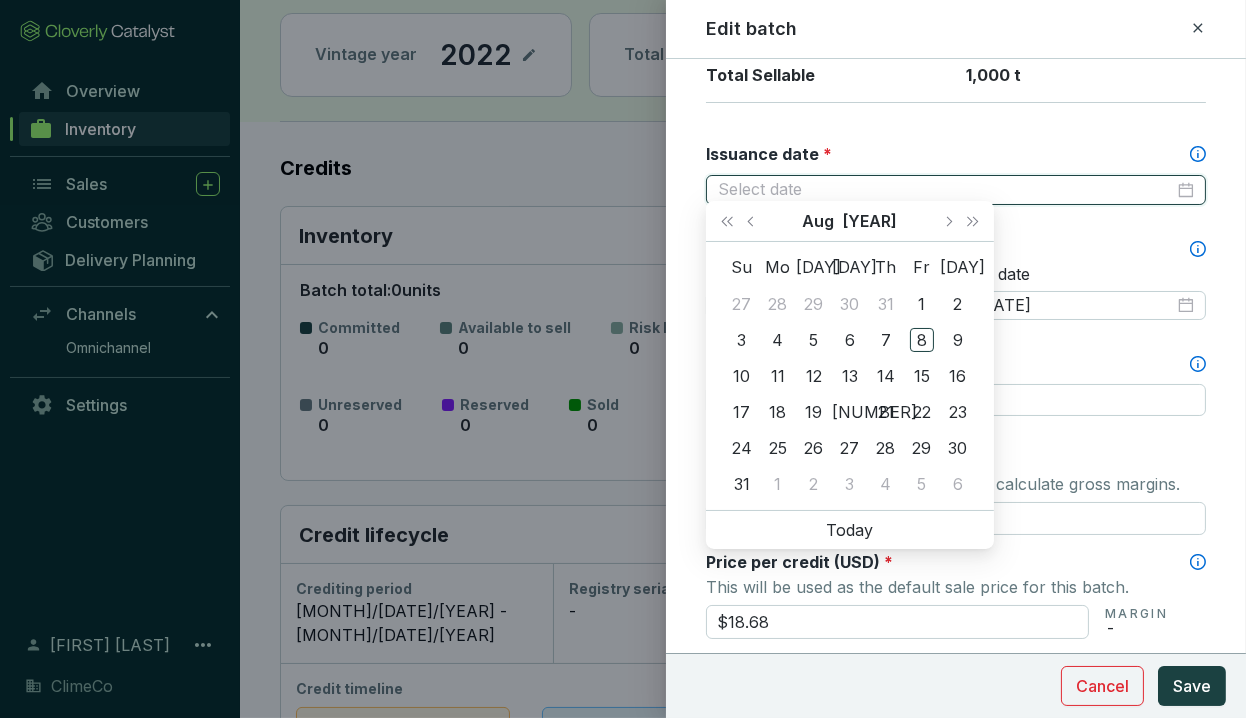 click on "Issuance date   *" at bounding box center (946, 190) 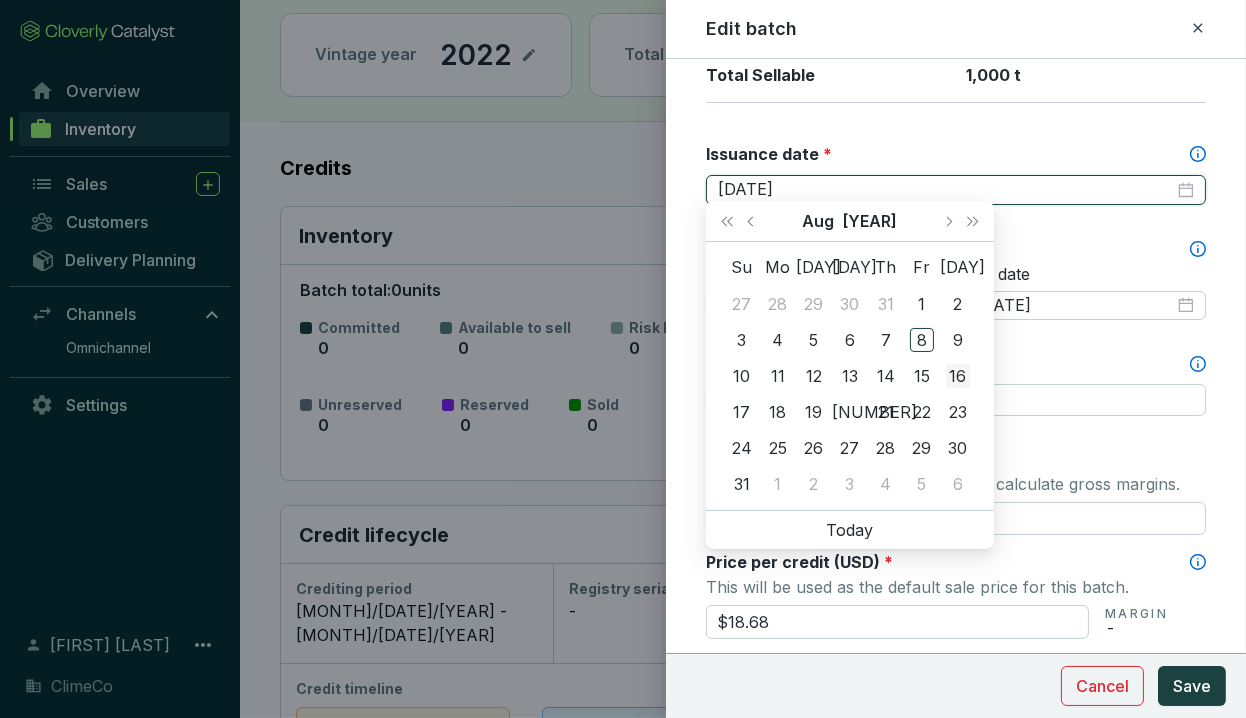type on "[DATE]" 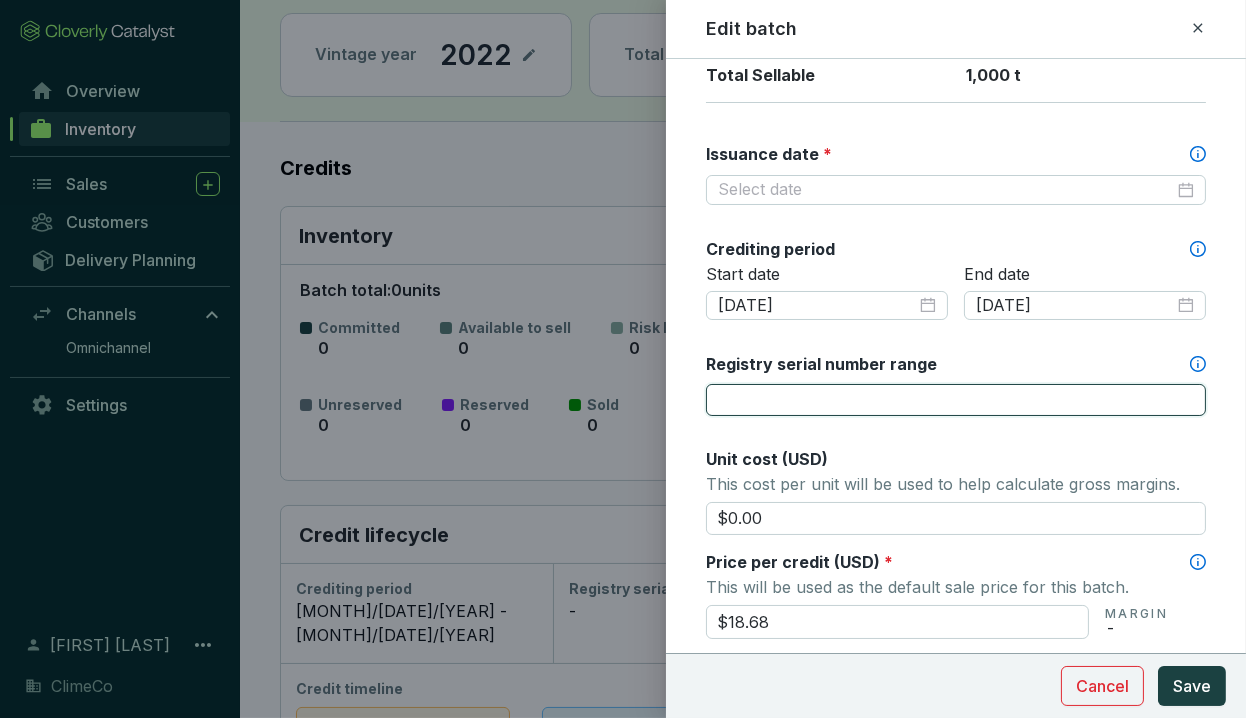 click on "Registry serial number range" at bounding box center [956, 400] 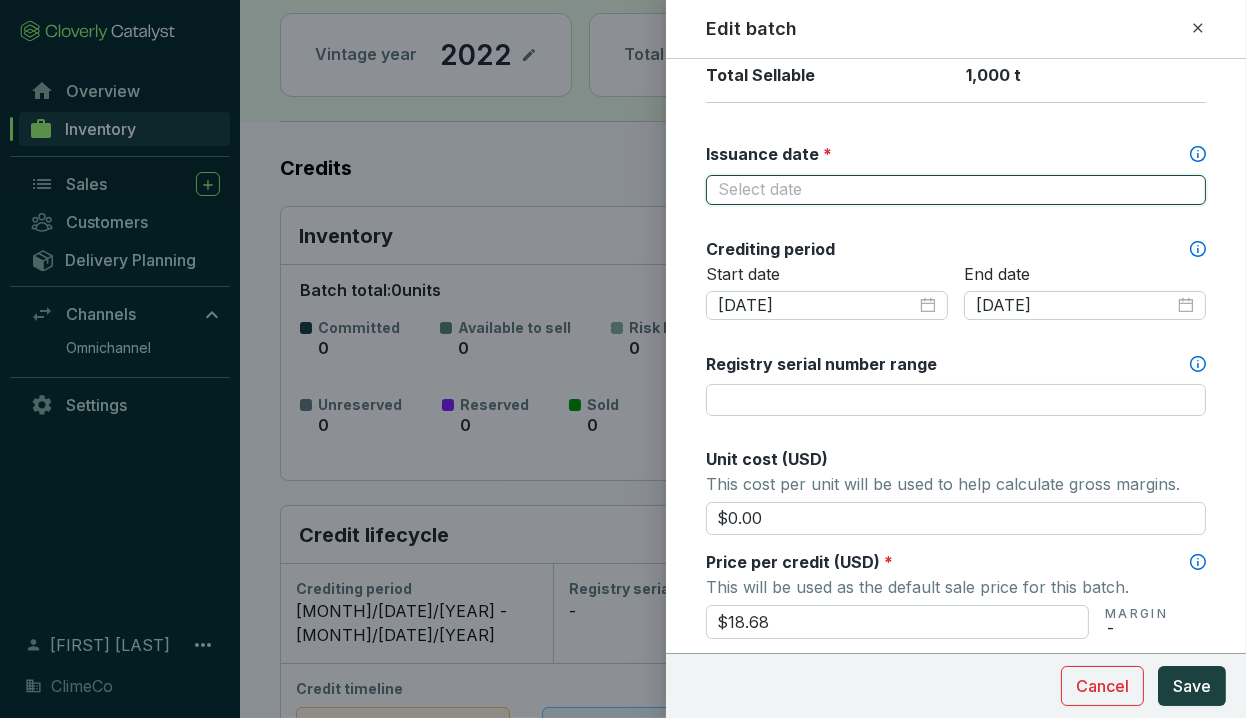 click on "Issuance date   *" at bounding box center [946, 190] 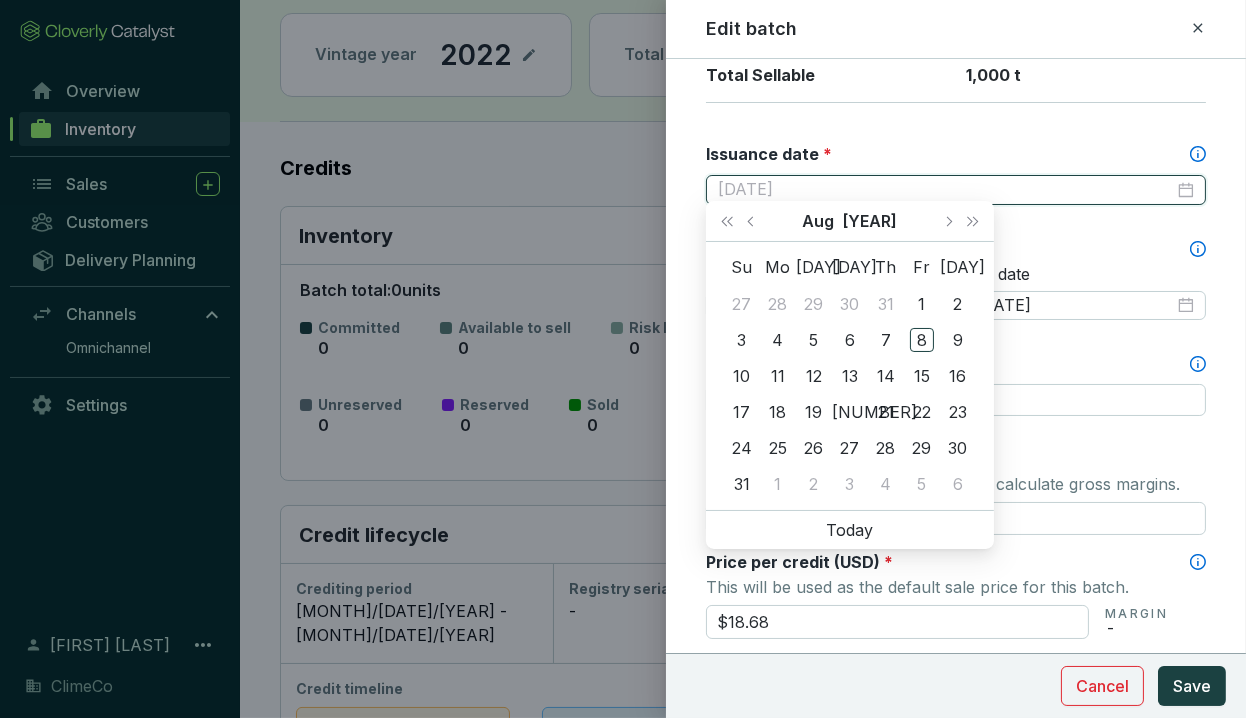 type on "[DATE]" 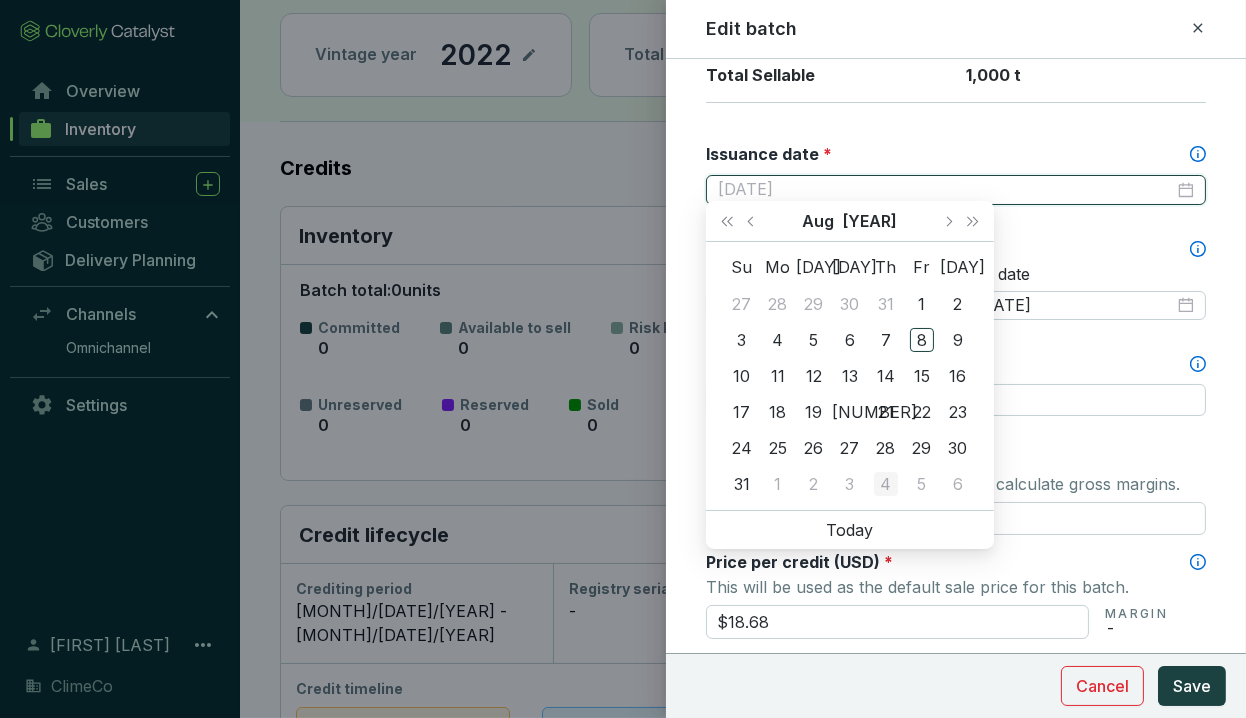 type on "[DATE]" 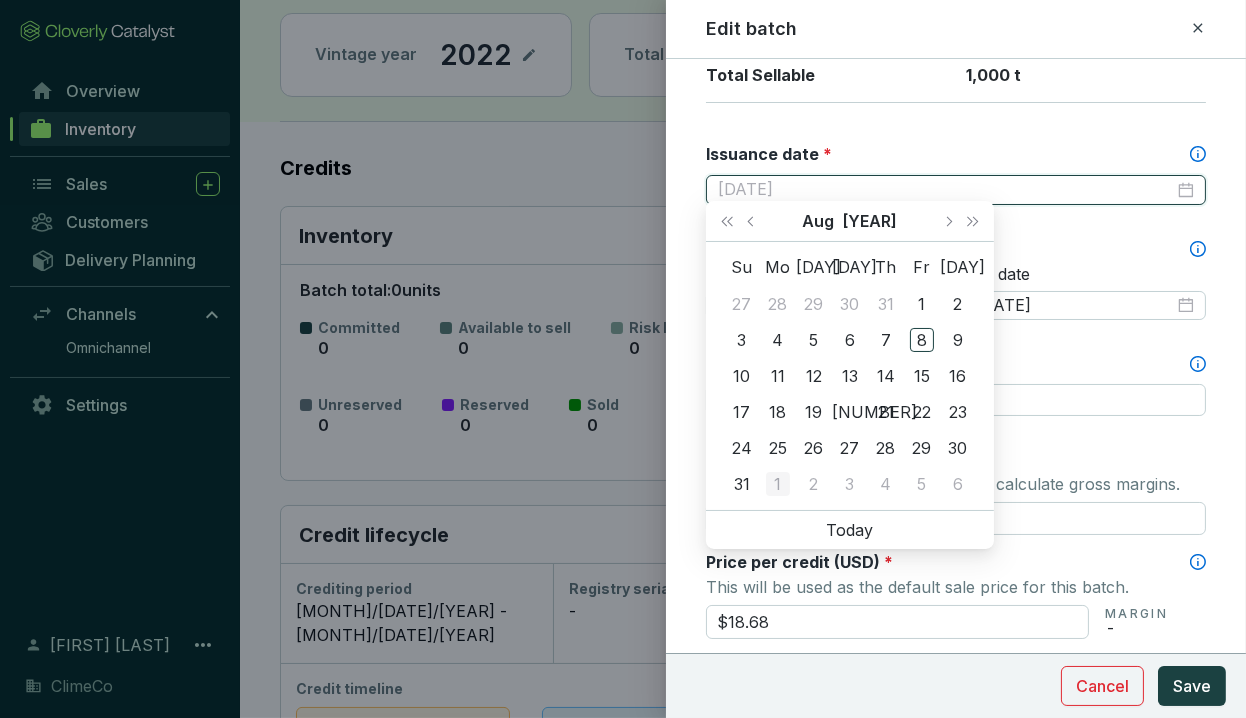 type on "[DATE]" 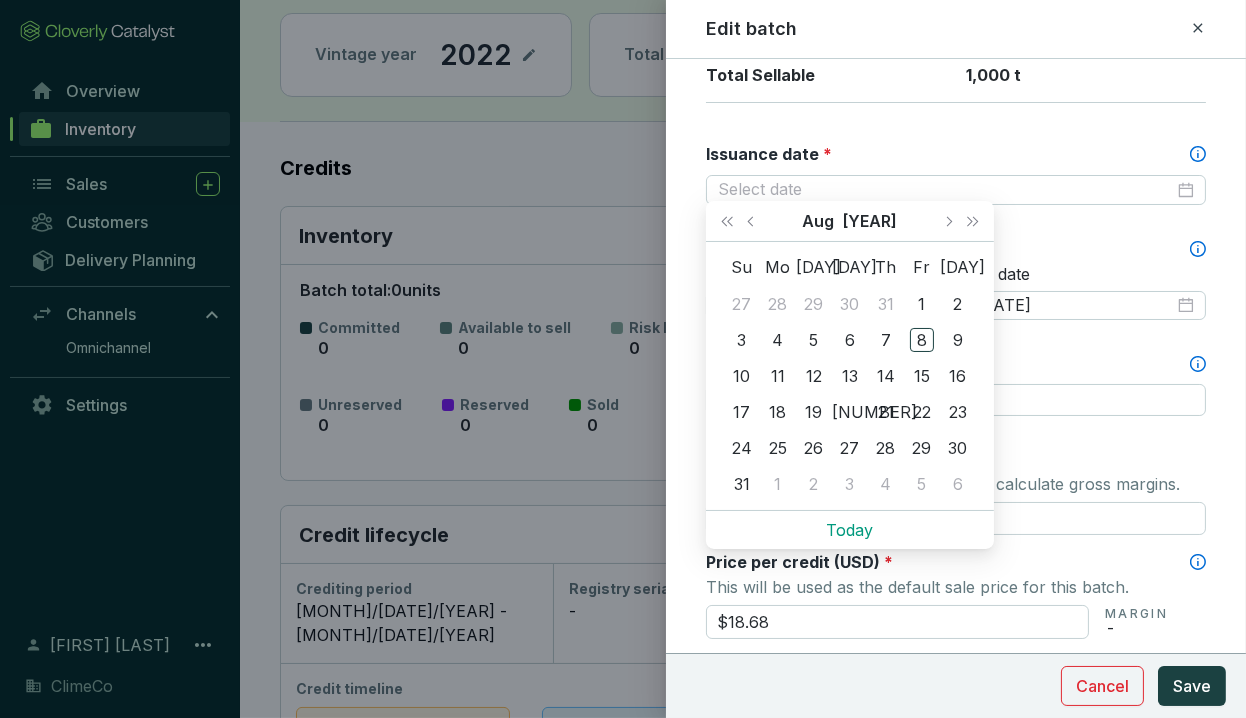 click on "Today" at bounding box center [850, 530] 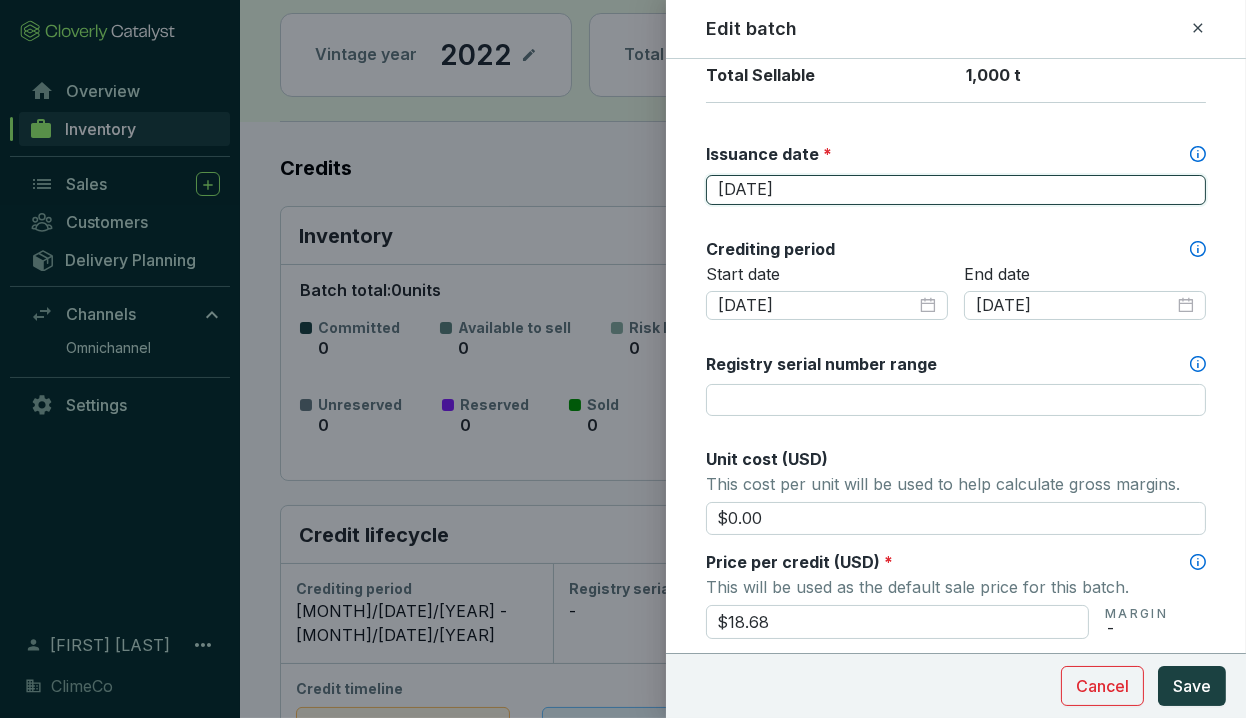 click on "[DATE]" at bounding box center [946, 190] 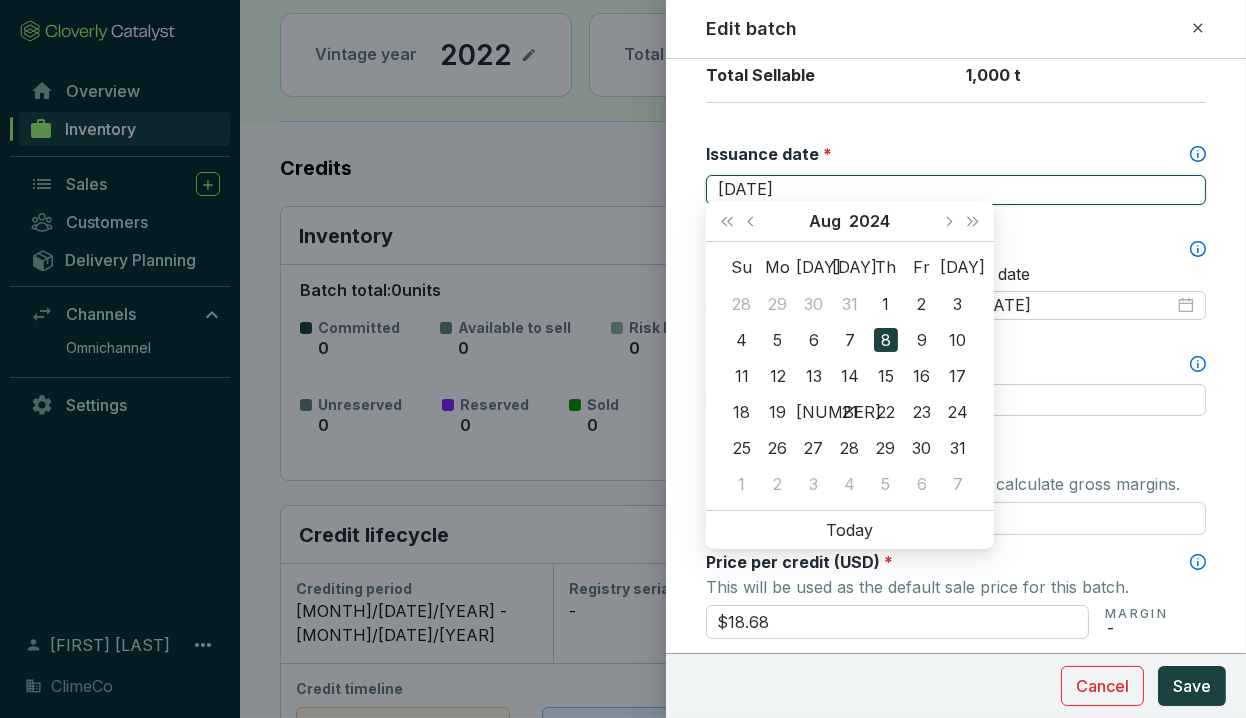 click on "[DATE]" at bounding box center (946, 190) 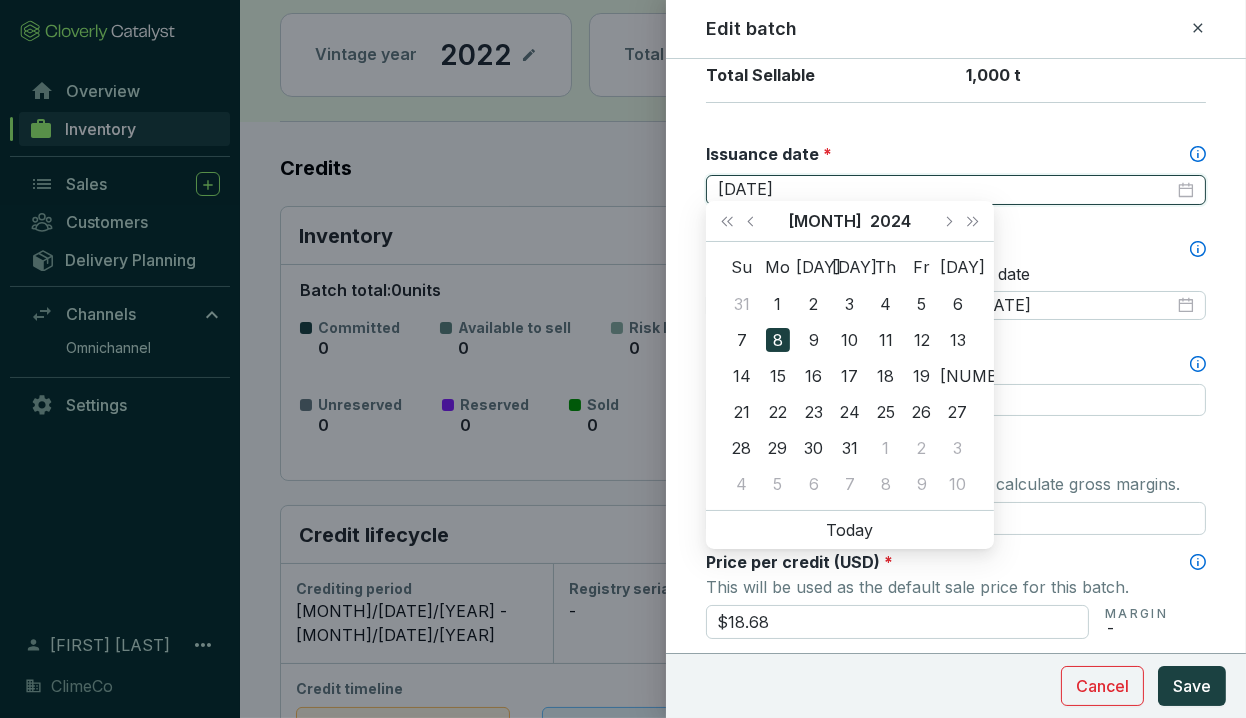 type on "[DATE]" 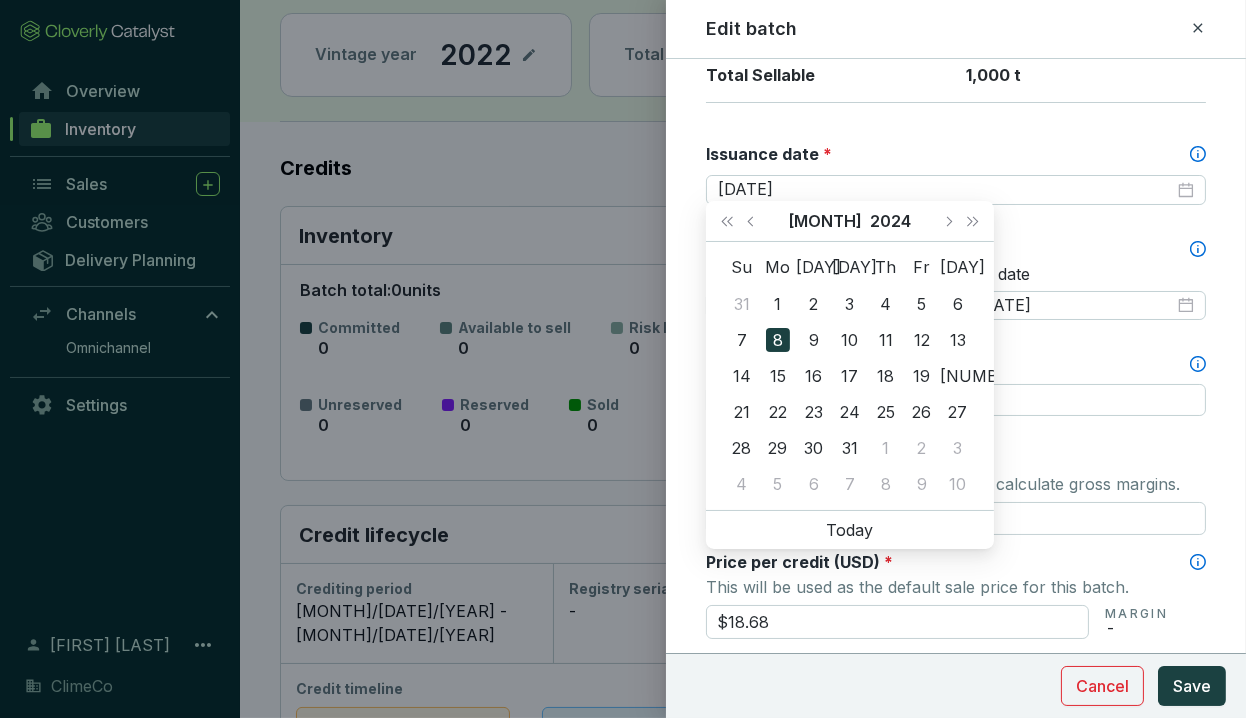 click on "Crediting period" at bounding box center [956, 249] 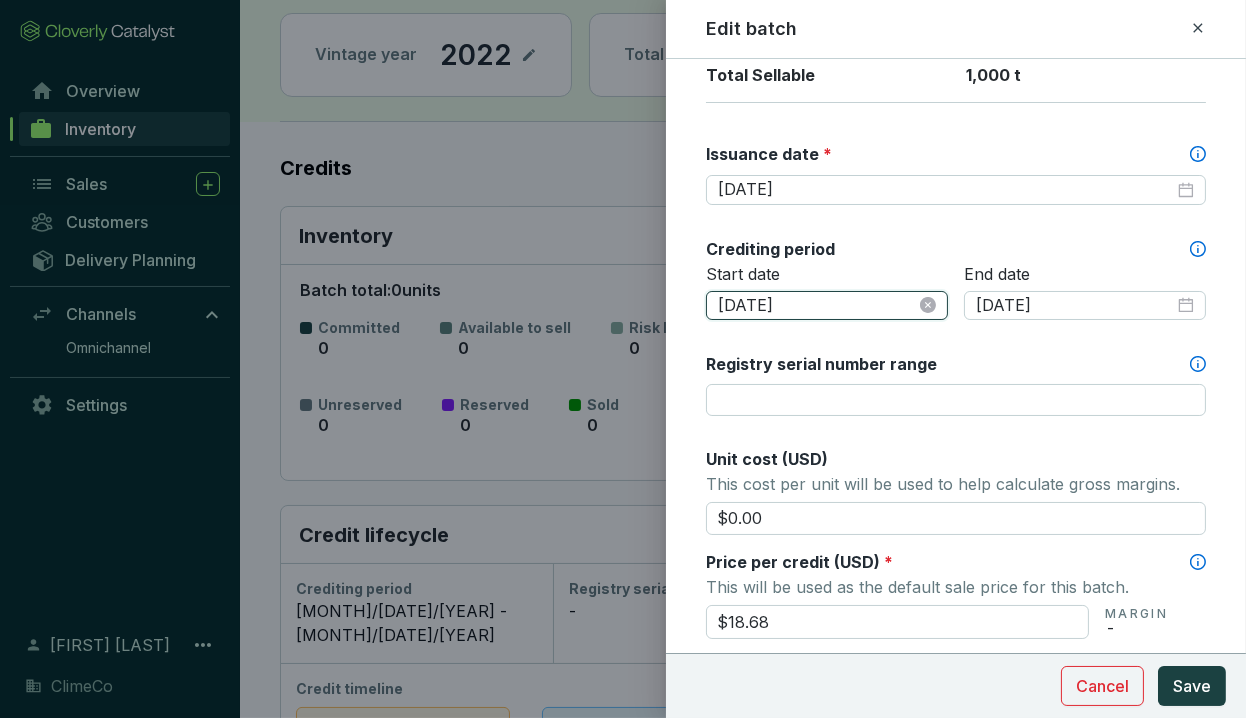drag, startPoint x: 738, startPoint y: 295, endPoint x: 754, endPoint y: 295, distance: 16 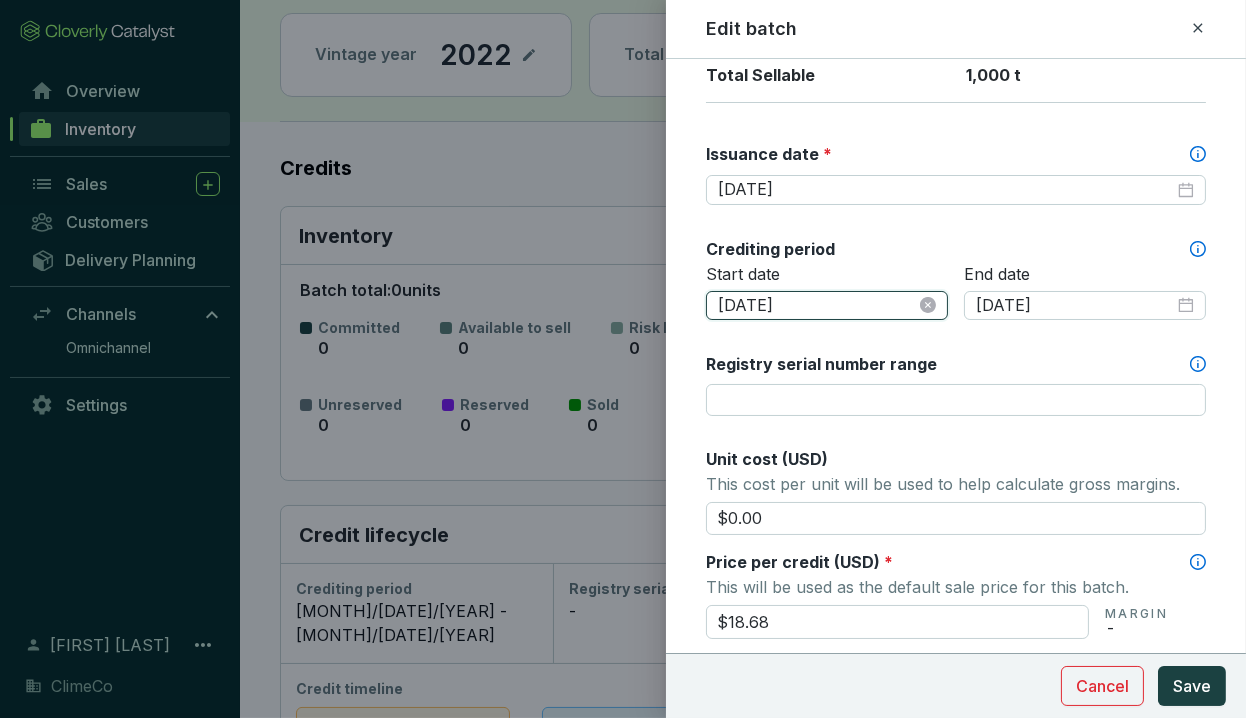 click on "[DATE]" at bounding box center (817, 306) 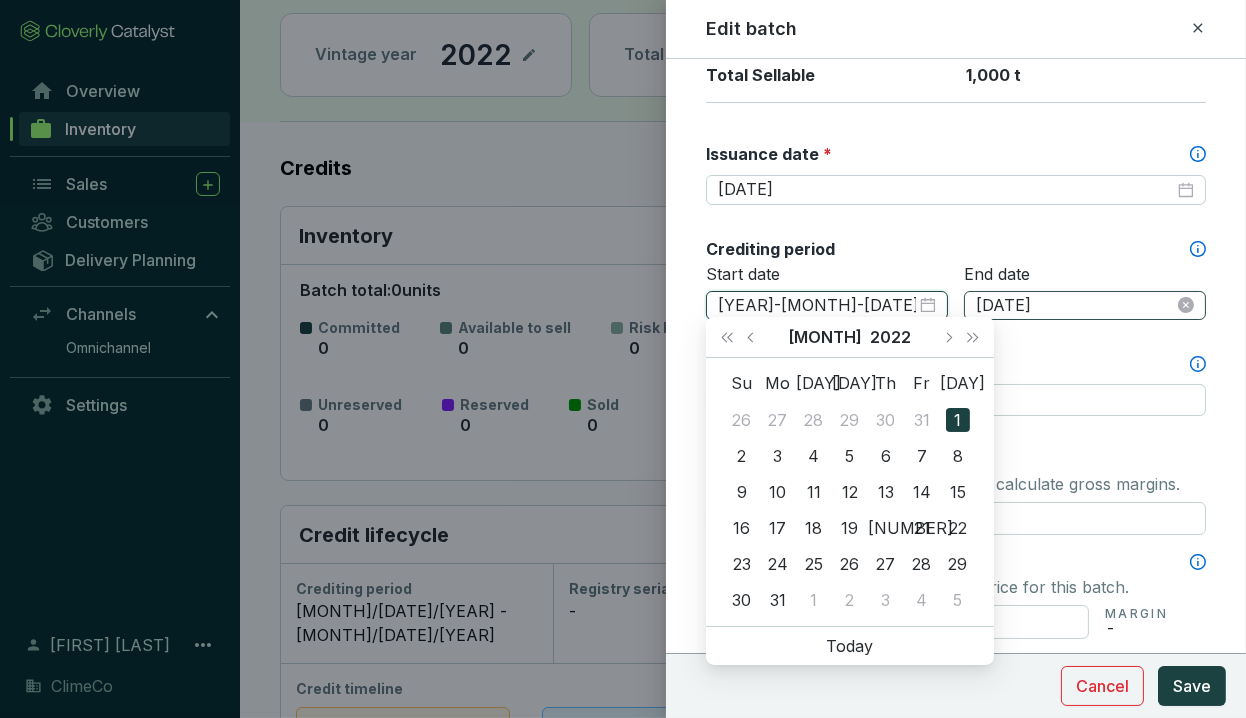 type on "[YEAR]-[MONTH]-[DATE]" 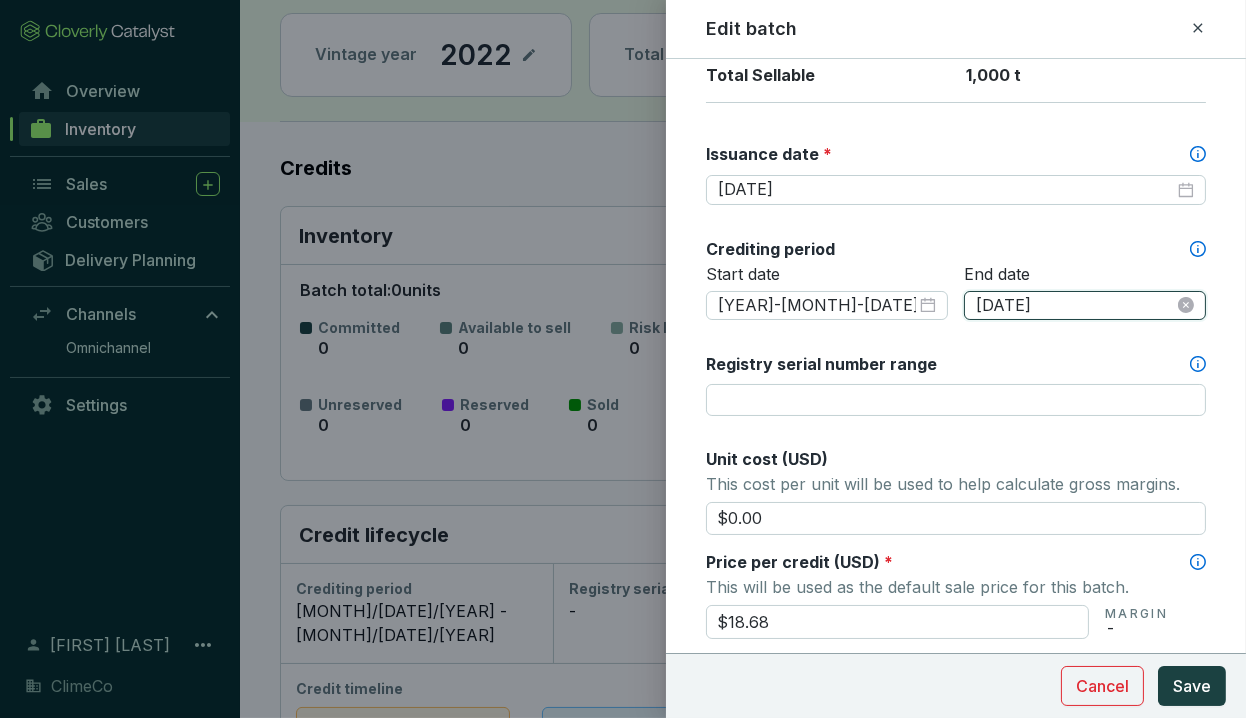 click on "[DATE]" at bounding box center (1075, 306) 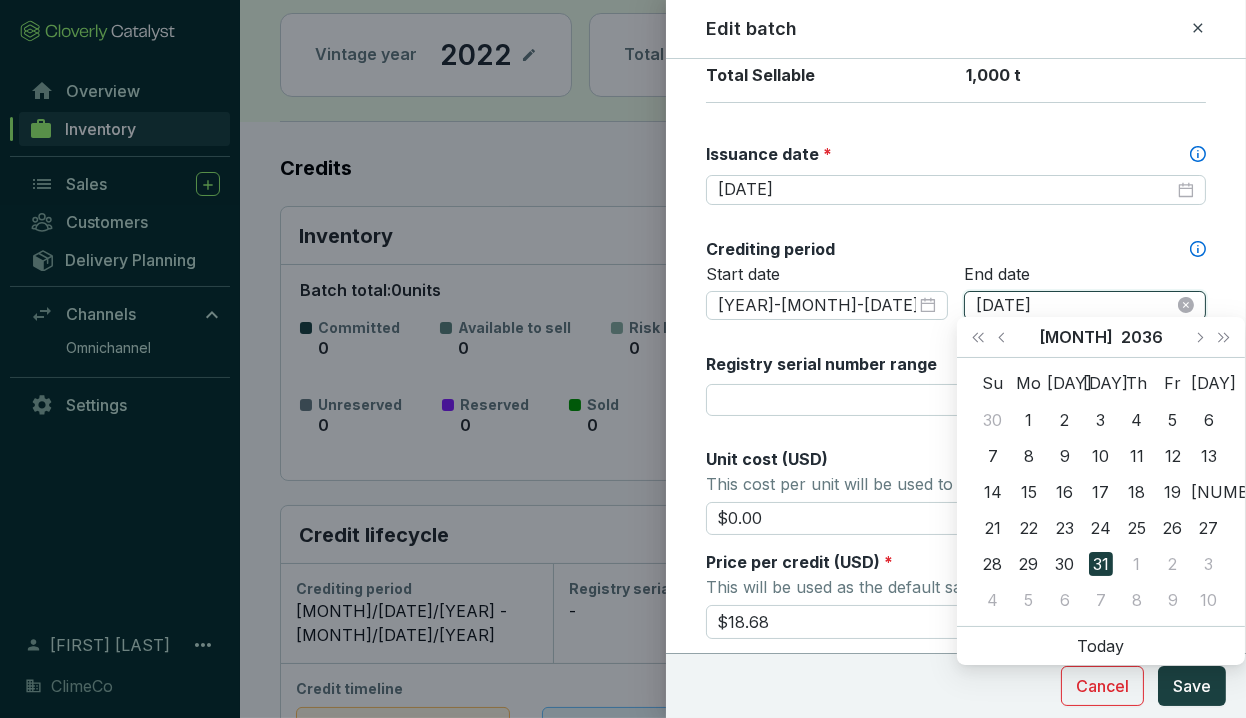 drag, startPoint x: 988, startPoint y: 300, endPoint x: 1007, endPoint y: 300, distance: 19 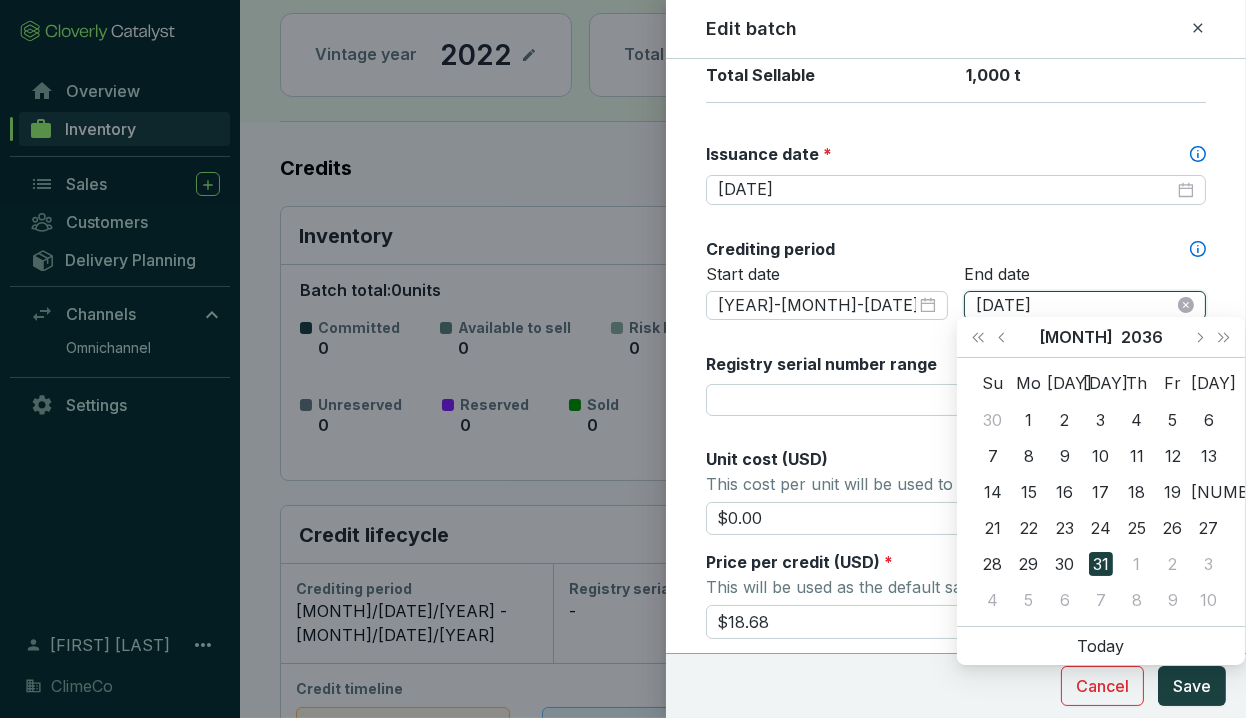 click on "[DATE]" at bounding box center [1075, 306] 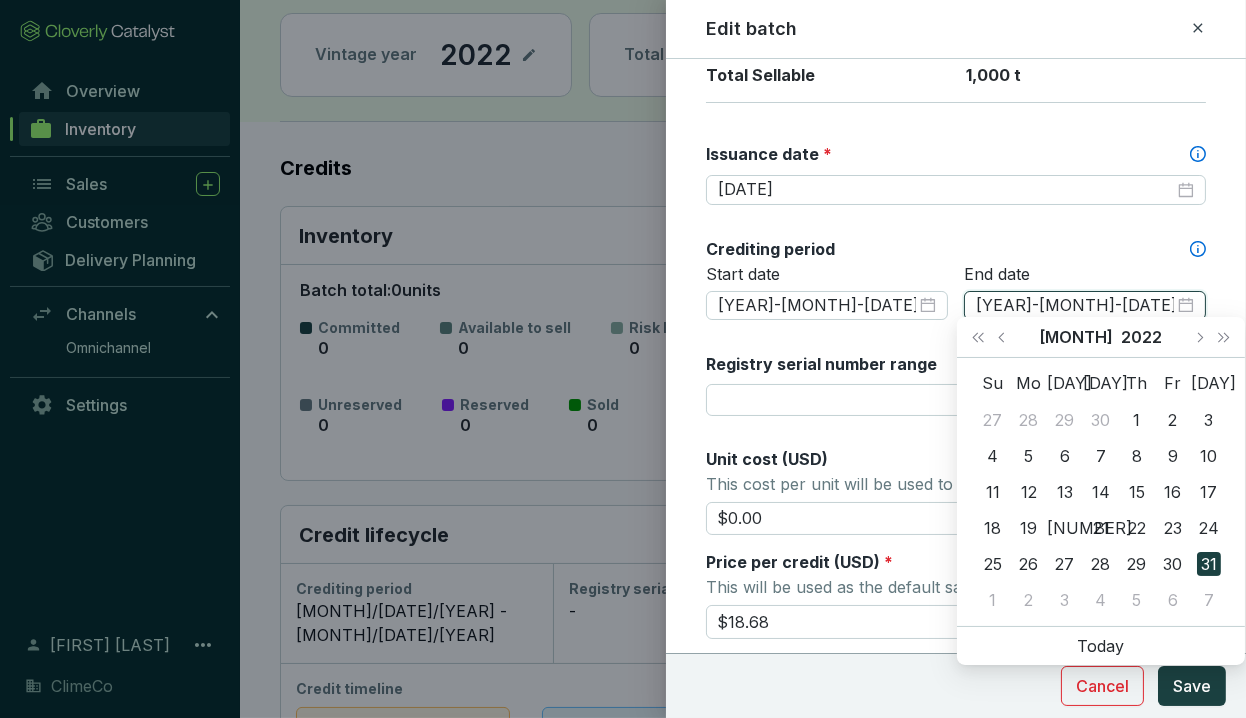 type on "[YEAR]-[MONTH]-[DATE]" 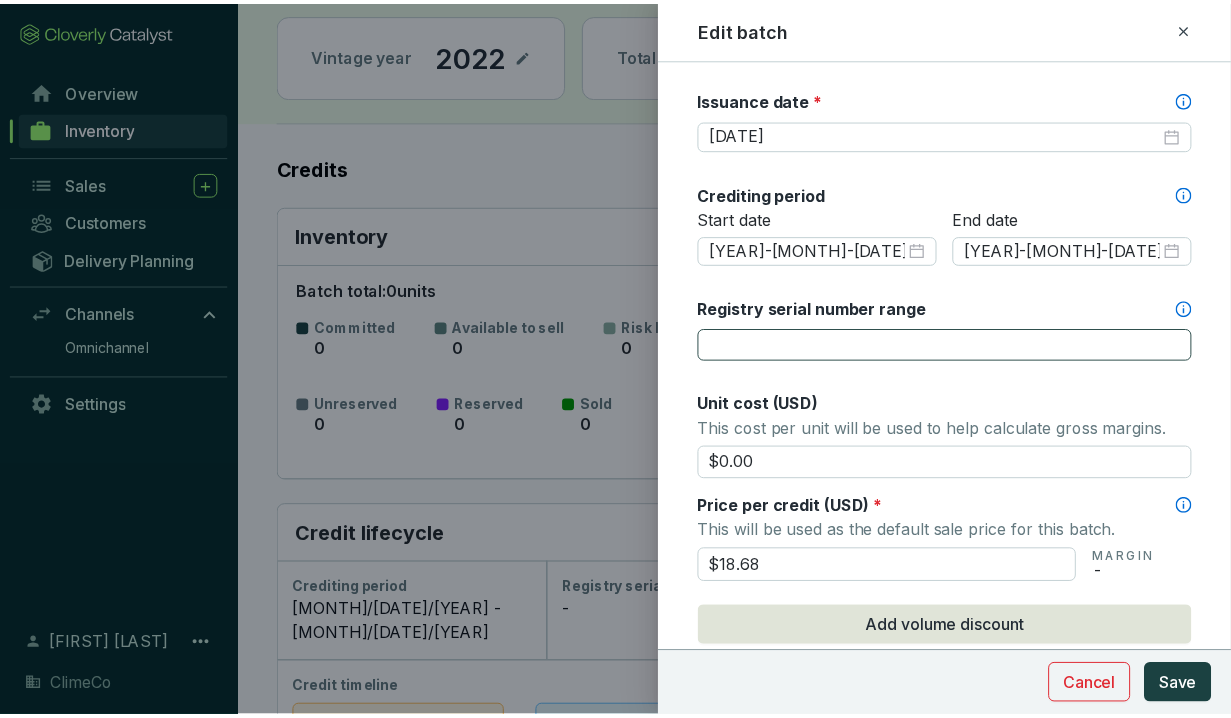 scroll, scrollTop: 590, scrollLeft: 0, axis: vertical 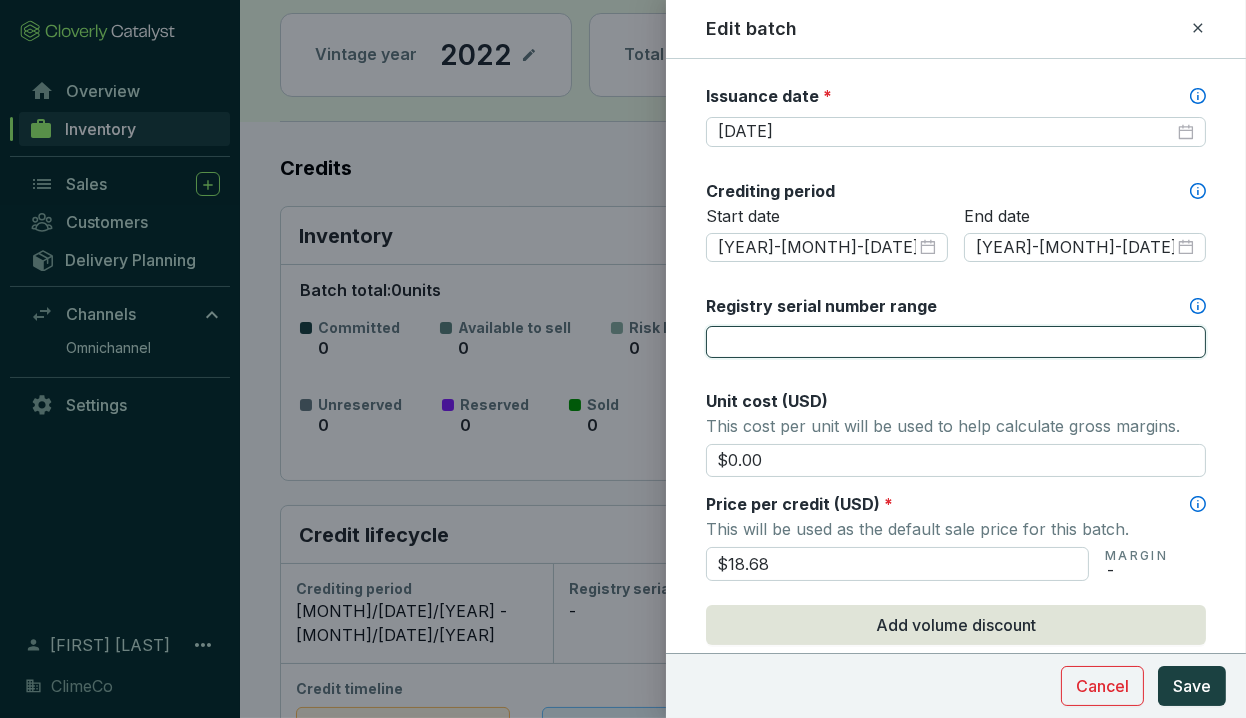 click on "Registry serial number range" at bounding box center (956, 342) 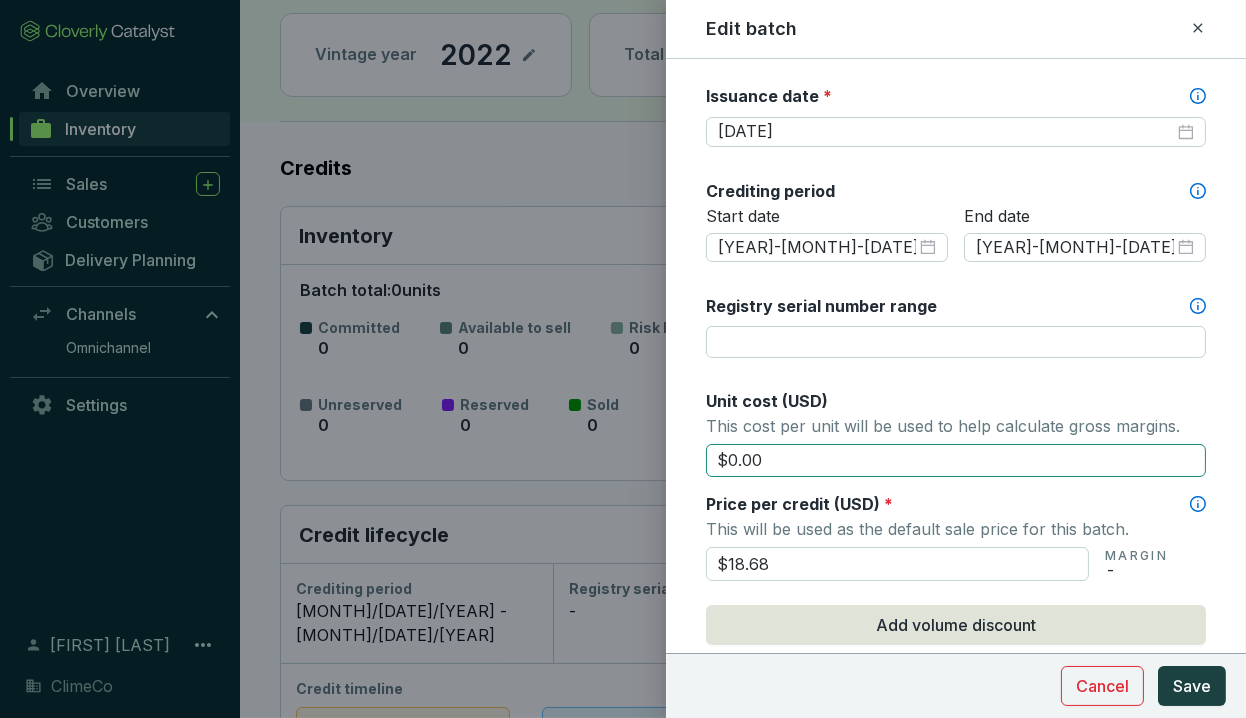 drag, startPoint x: 761, startPoint y: 450, endPoint x: 726, endPoint y: 457, distance: 35.69314 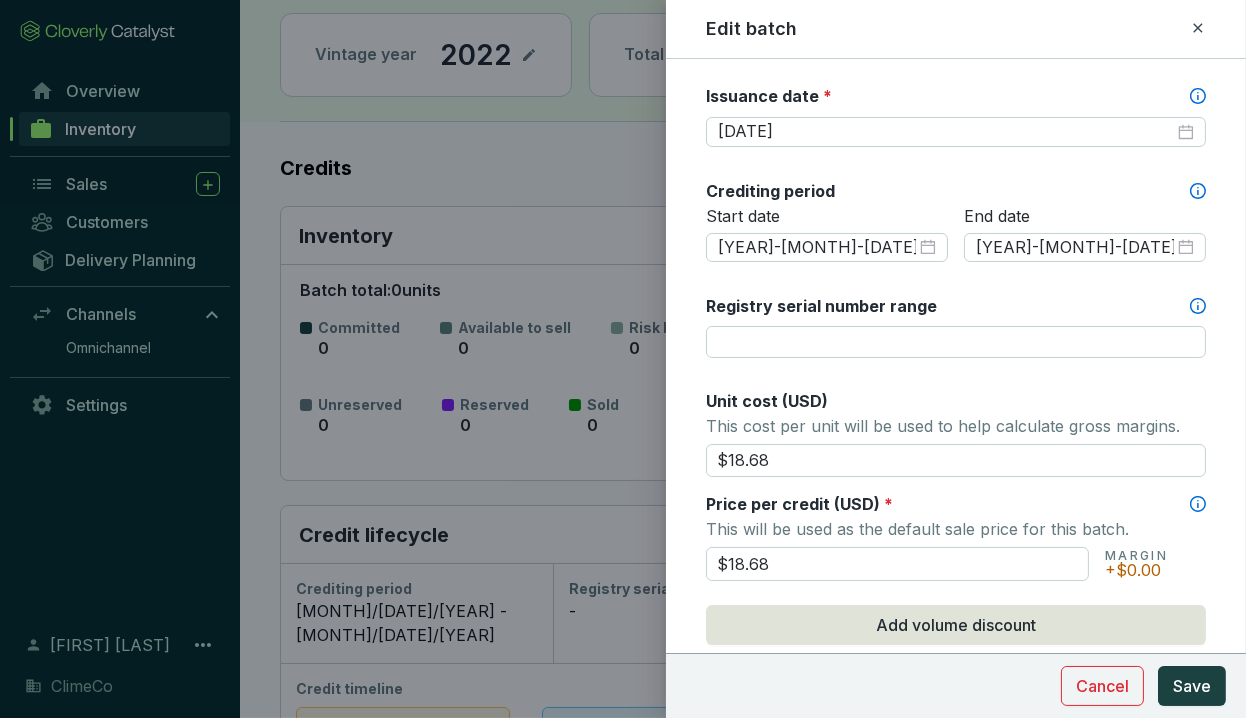type on "$18.68" 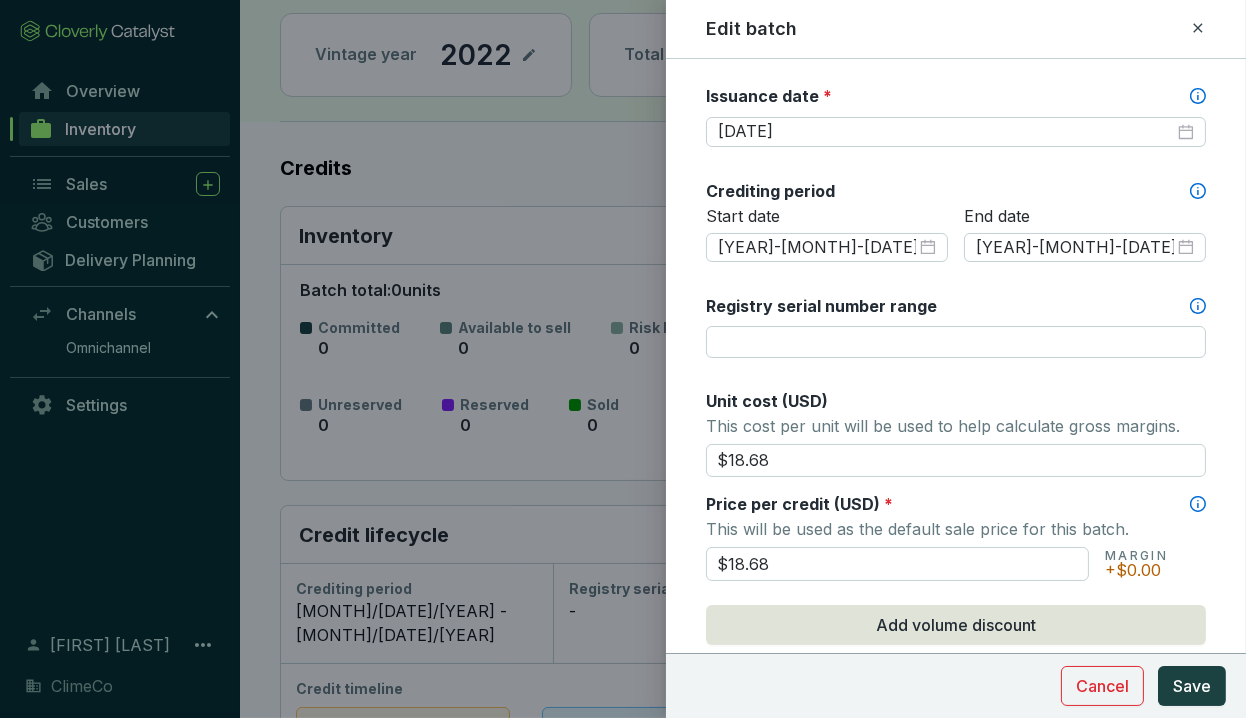 click on "Cancel Save" at bounding box center [956, 685] 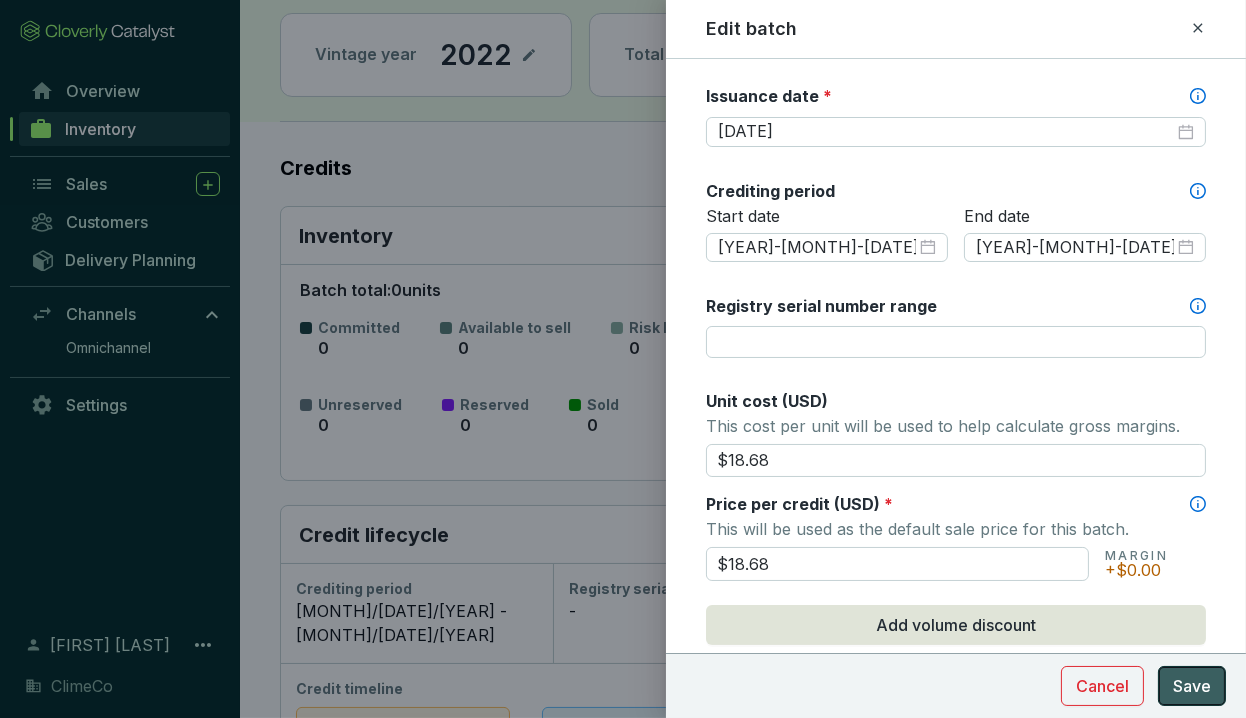 click on "Save" at bounding box center (1192, 686) 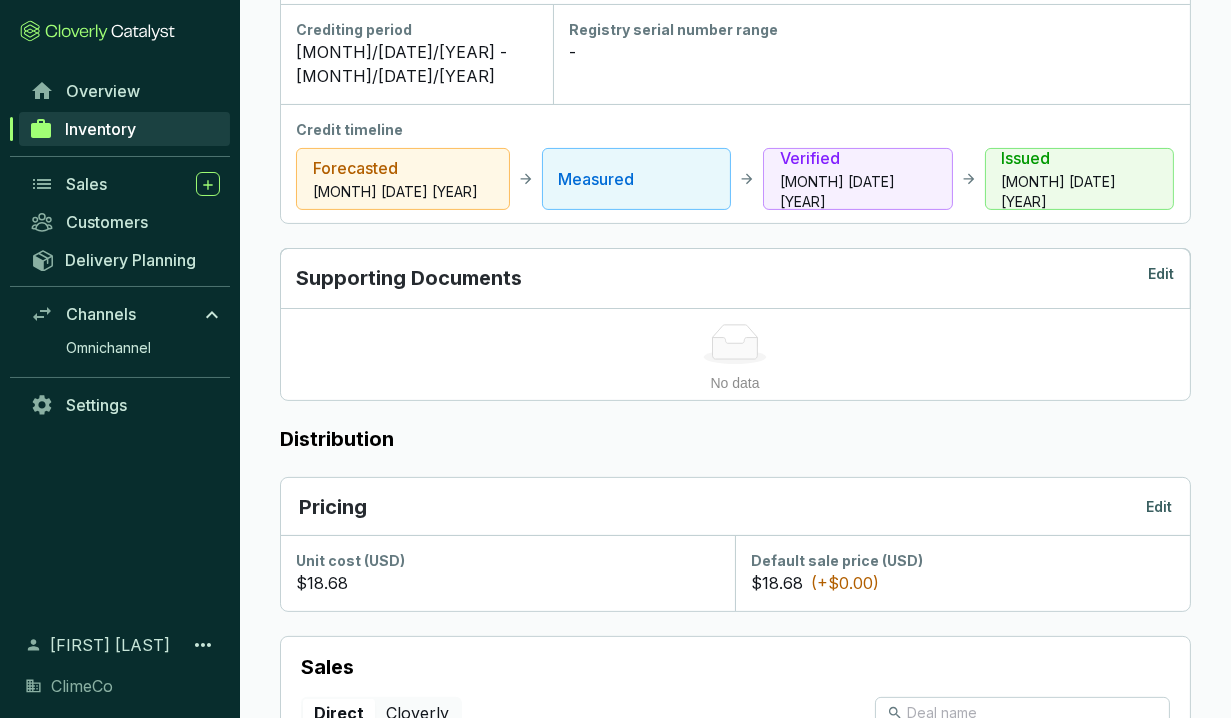 scroll, scrollTop: 744, scrollLeft: 0, axis: vertical 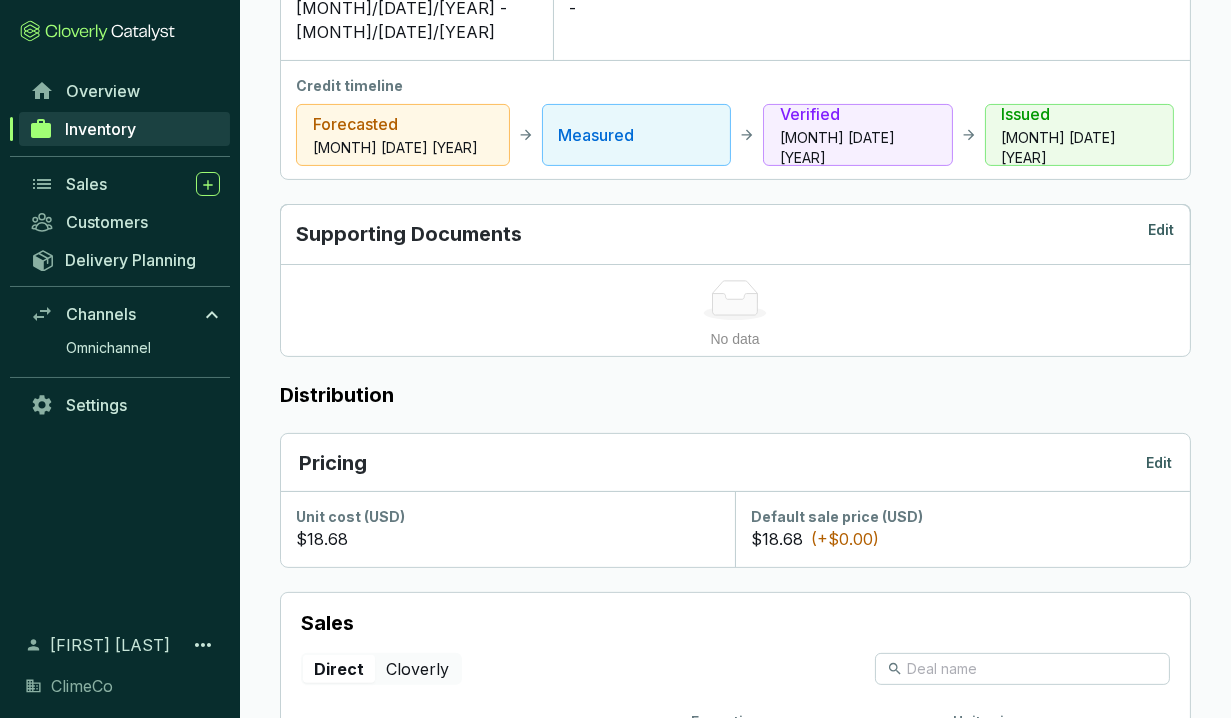 click on "Inventory" at bounding box center (124, 129) 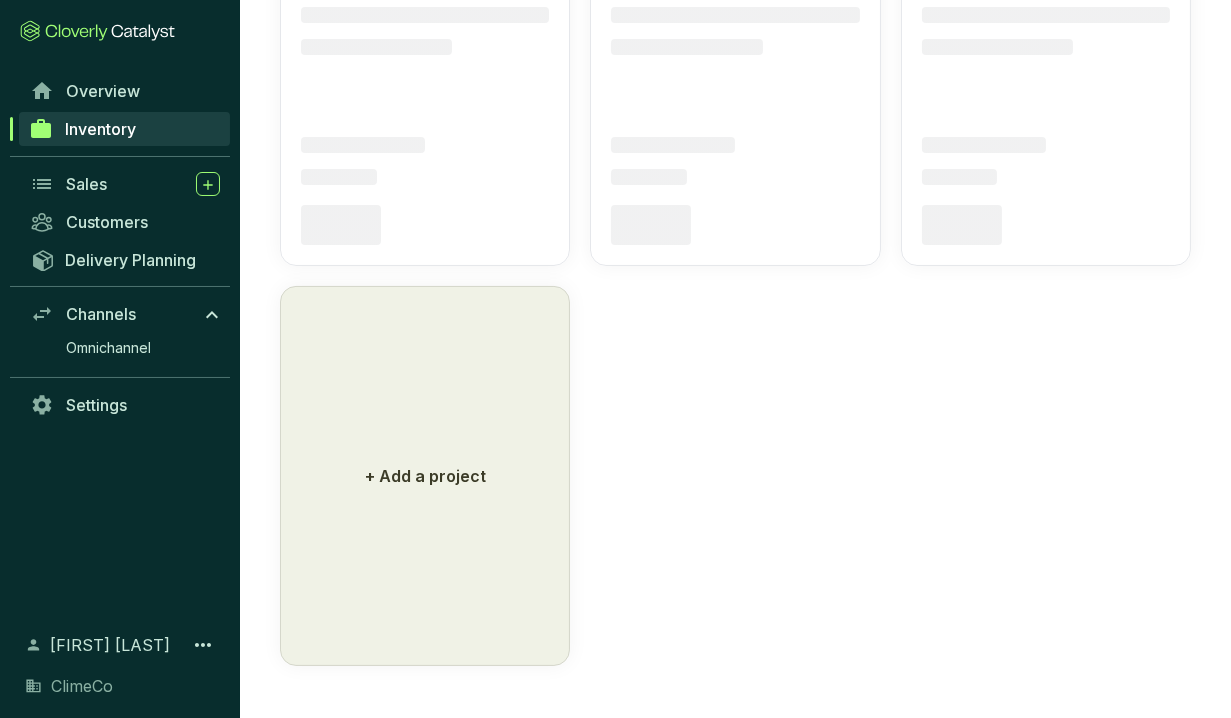 scroll, scrollTop: 0, scrollLeft: 0, axis: both 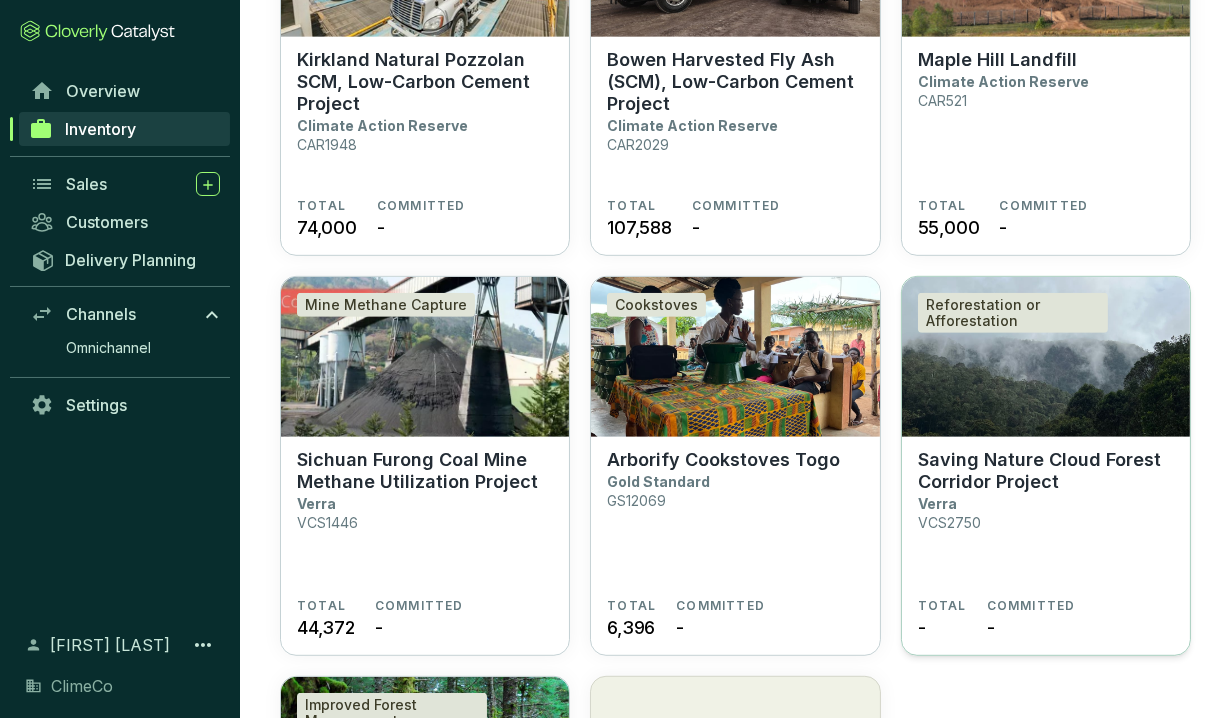click on "Saving Nature Cloud Forest Corridor Project" at bounding box center (1046, 471) 